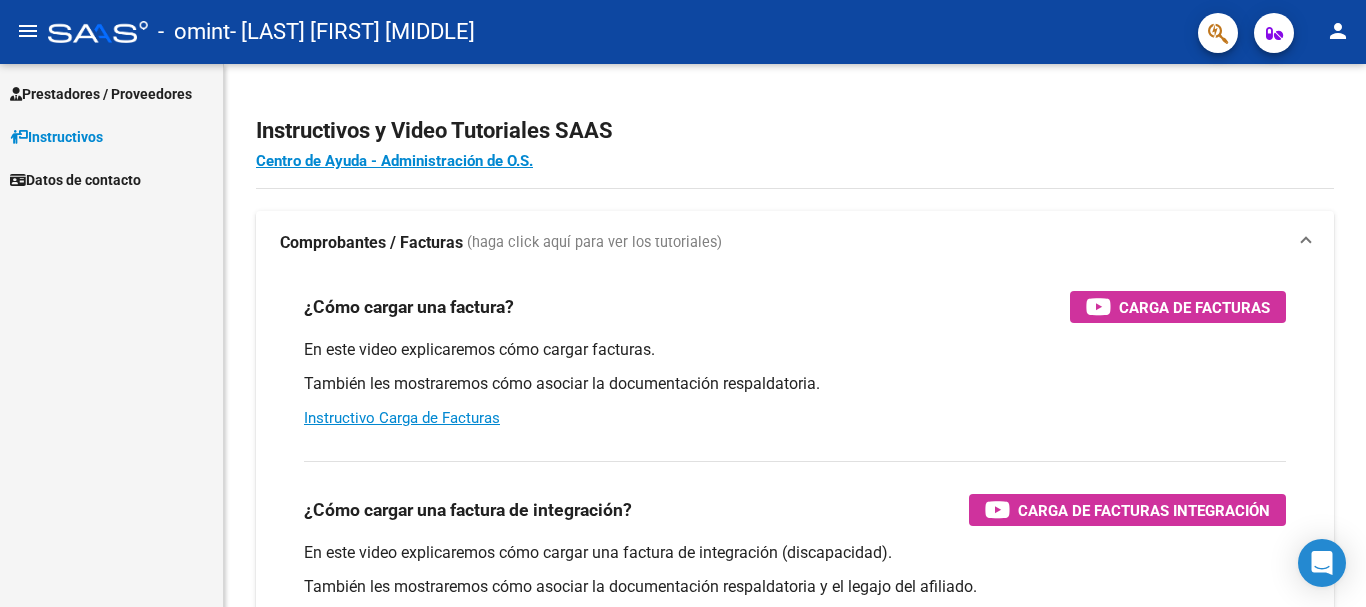 scroll, scrollTop: 0, scrollLeft: 0, axis: both 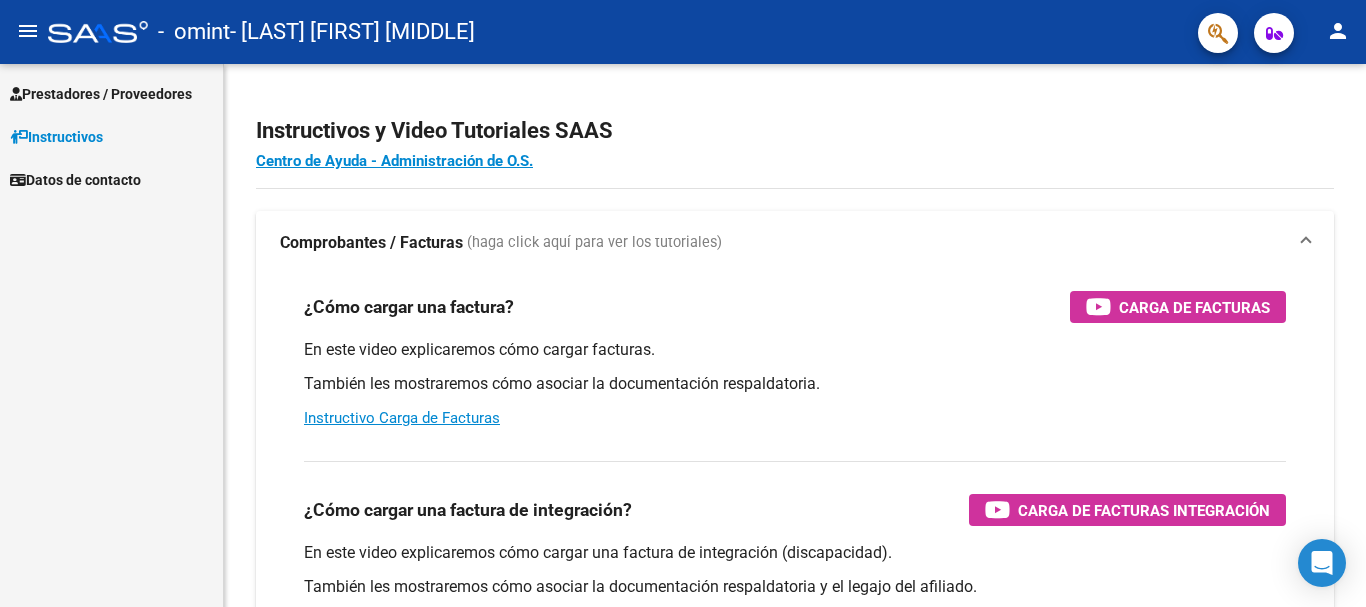 click on "menu" 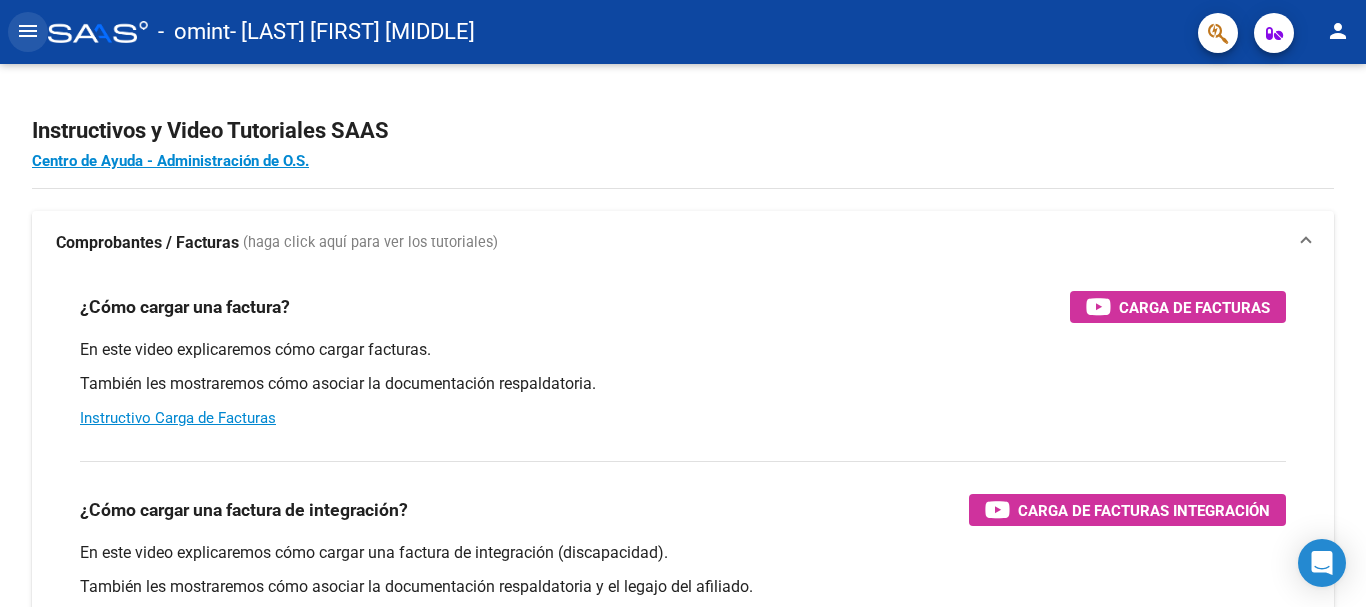 click on "menu" 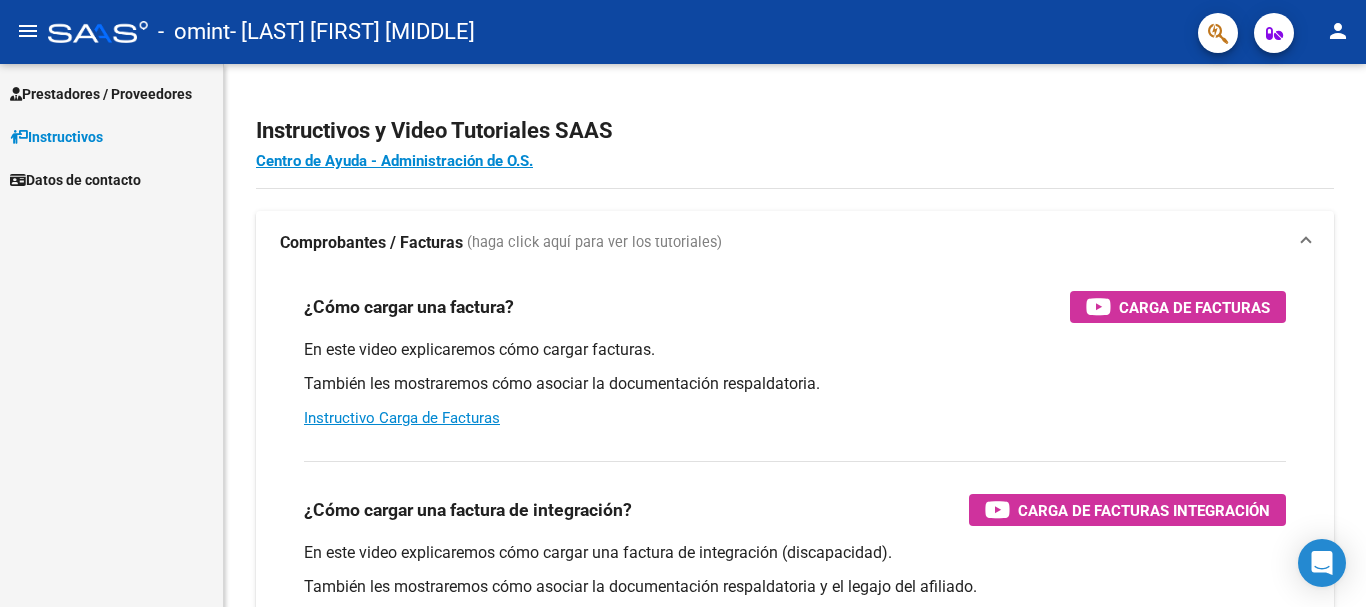 click on "Prestadores / Proveedores" at bounding box center [101, 94] 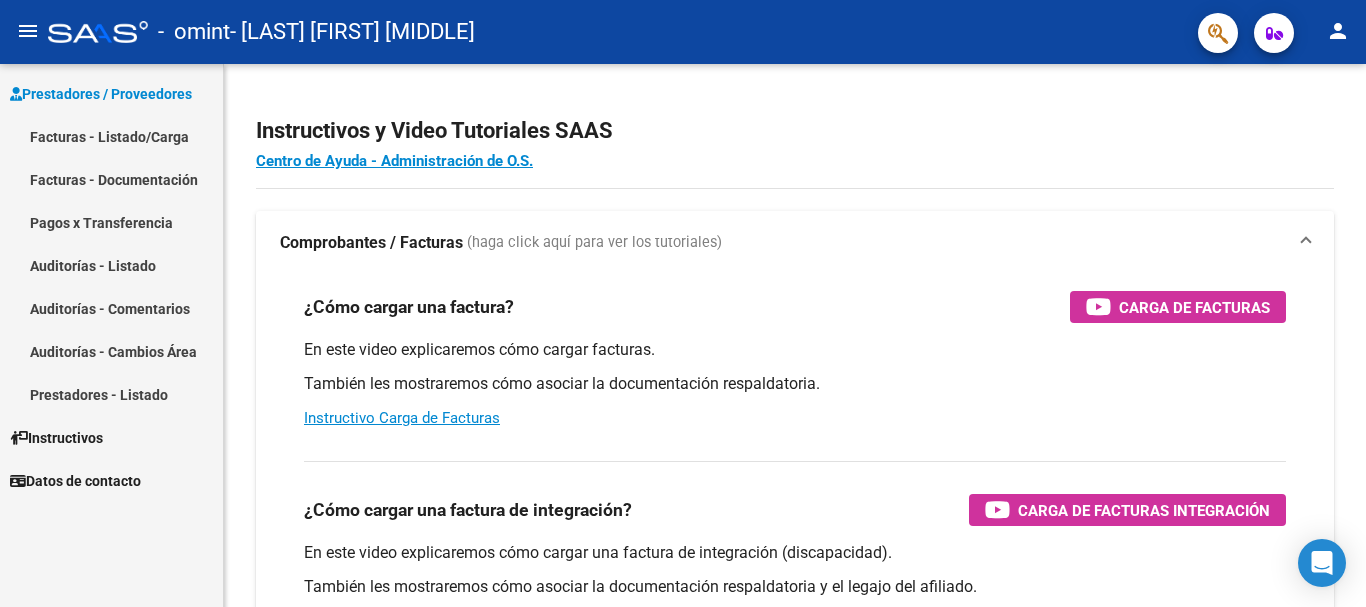 click on "Facturas - Listado/Carga" at bounding box center (111, 136) 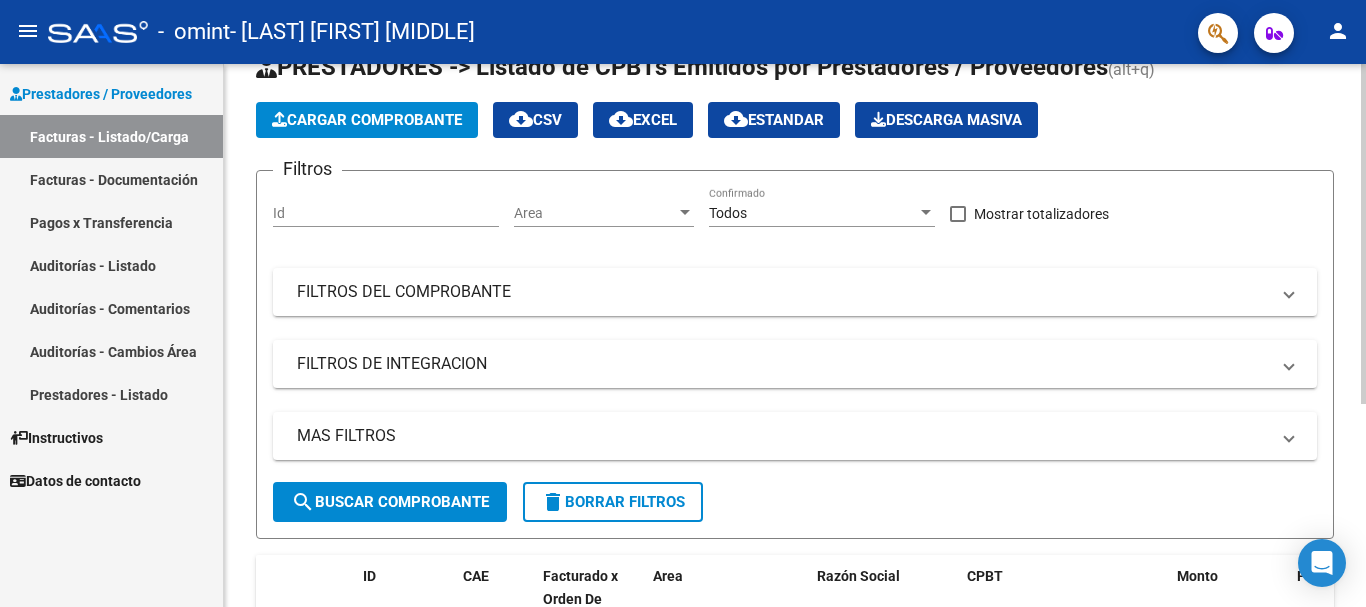 scroll, scrollTop: 0, scrollLeft: 0, axis: both 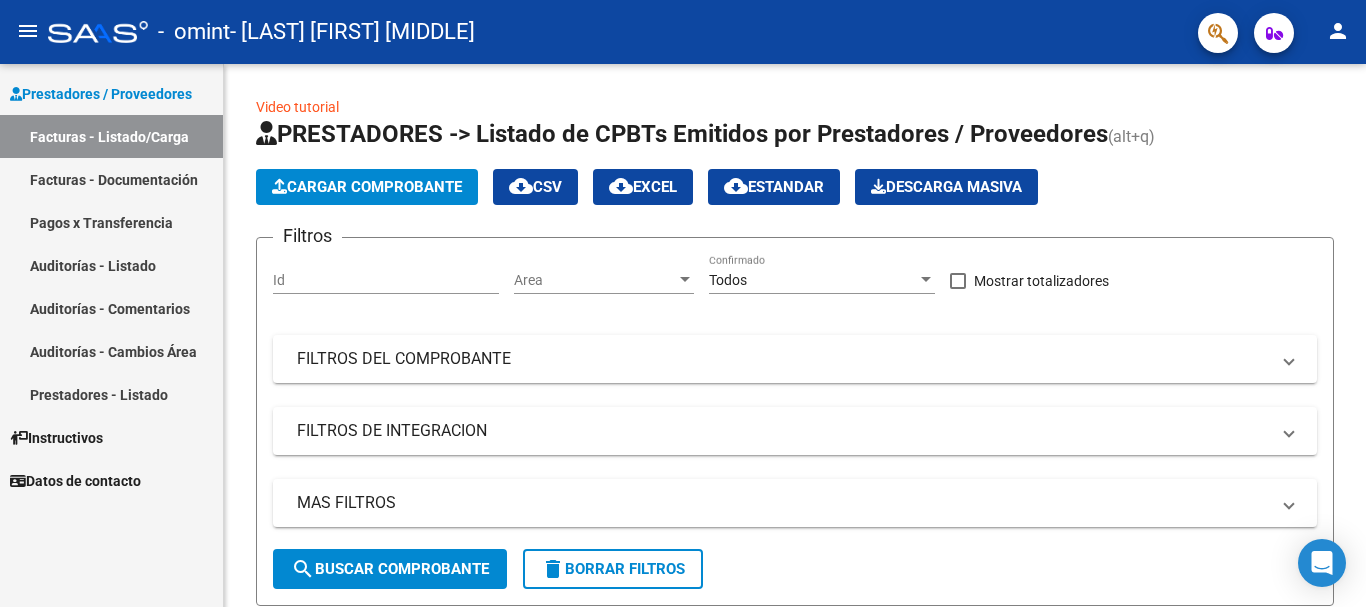 click on "person" 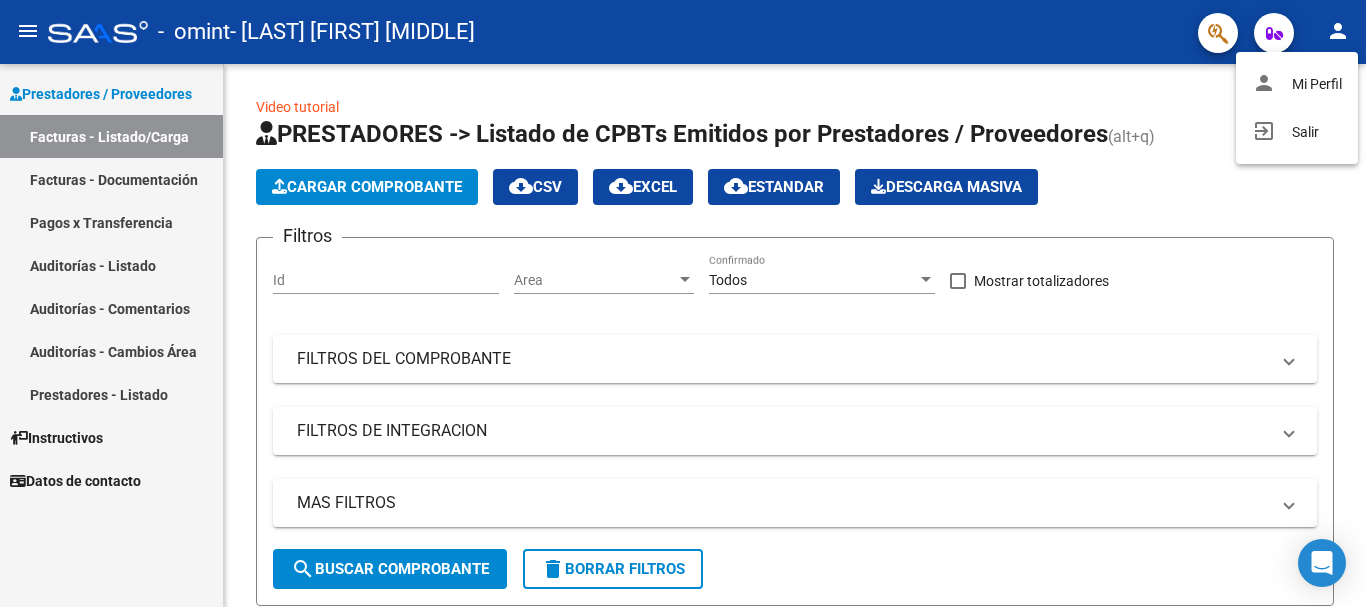 click at bounding box center [683, 303] 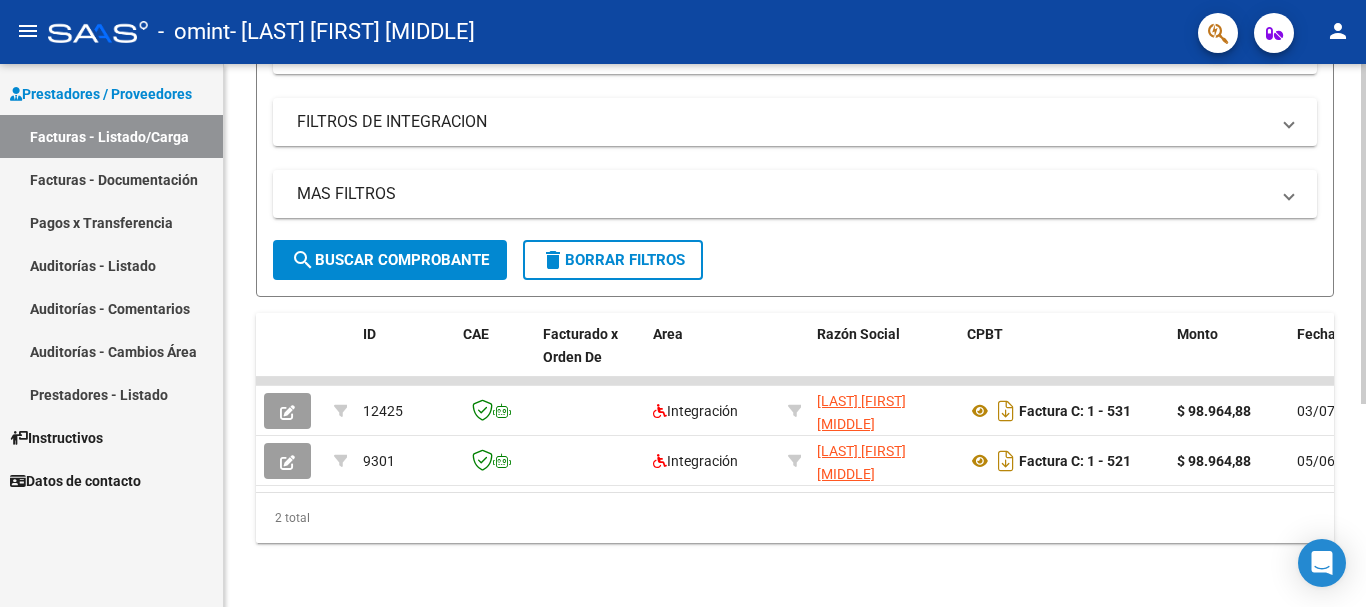 scroll, scrollTop: 325, scrollLeft: 0, axis: vertical 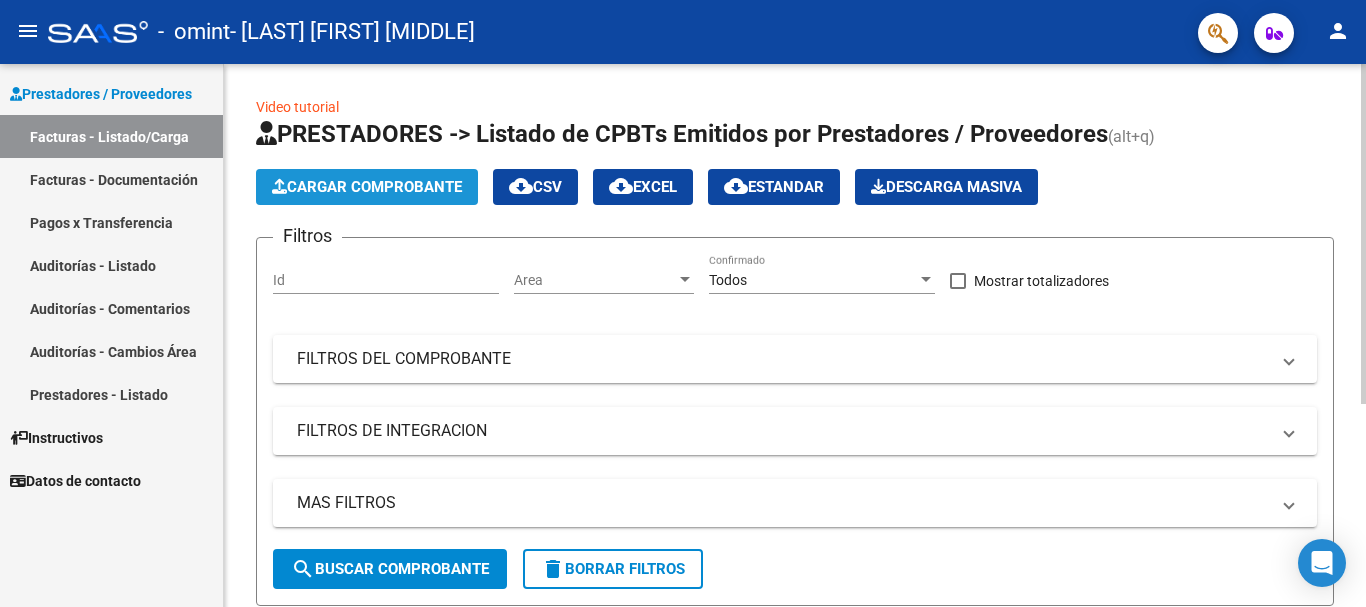 click on "Cargar Comprobante" 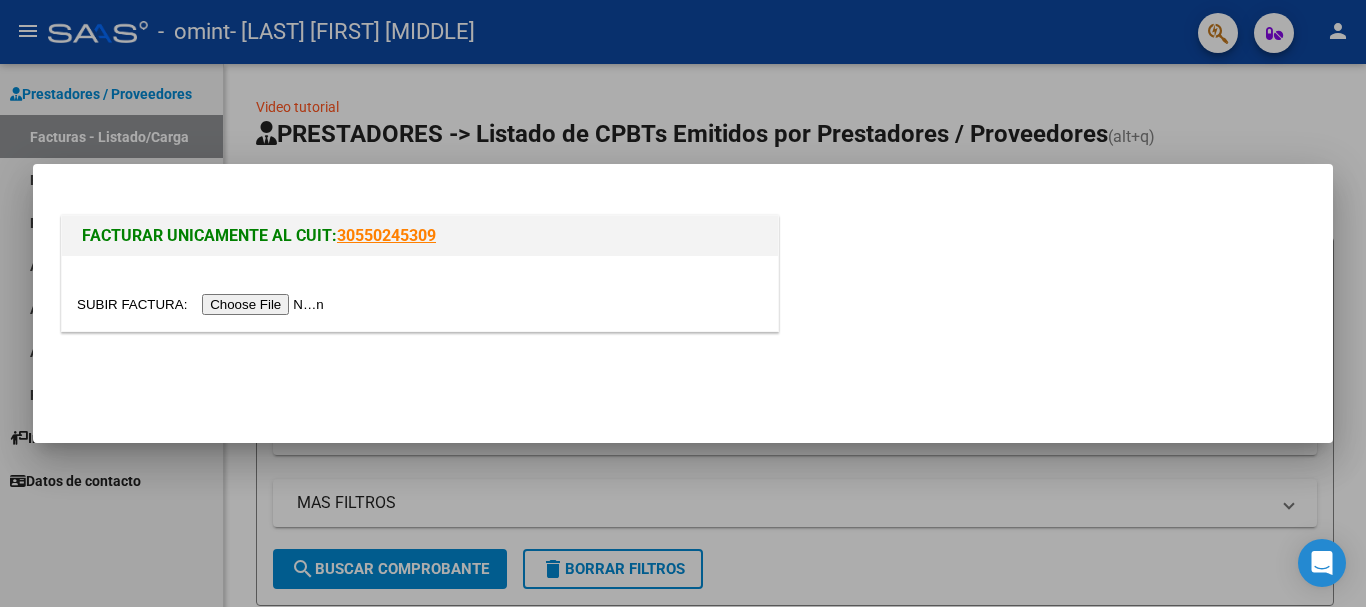 click at bounding box center (203, 304) 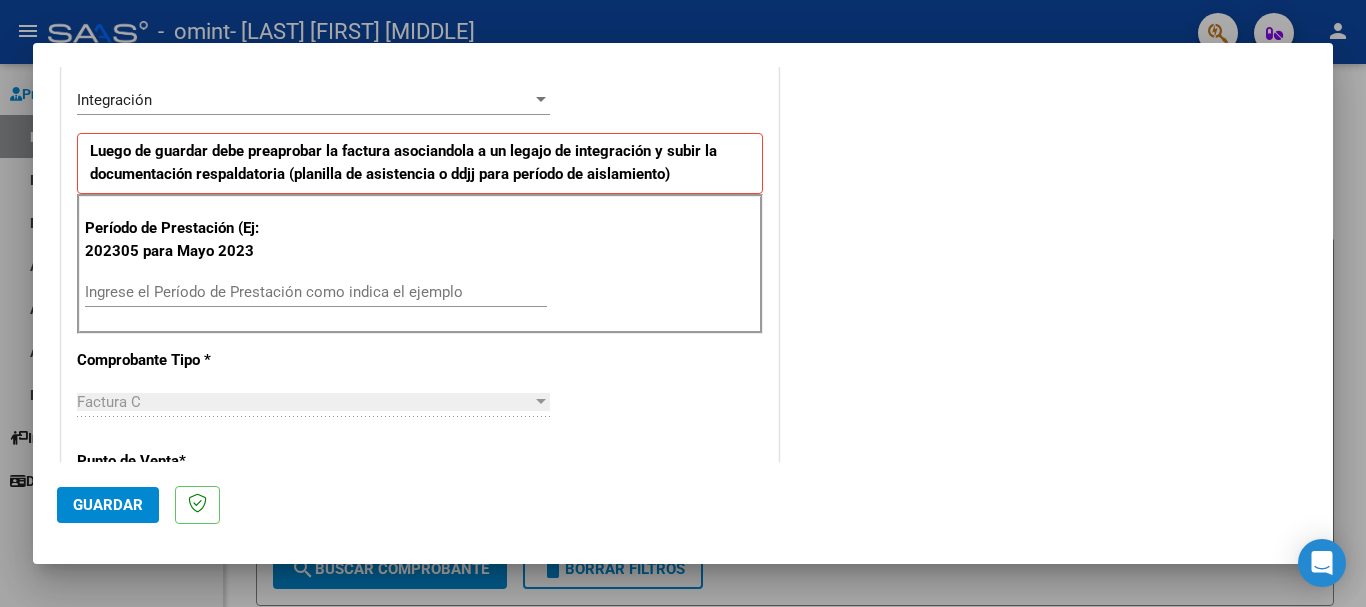 scroll, scrollTop: 533, scrollLeft: 0, axis: vertical 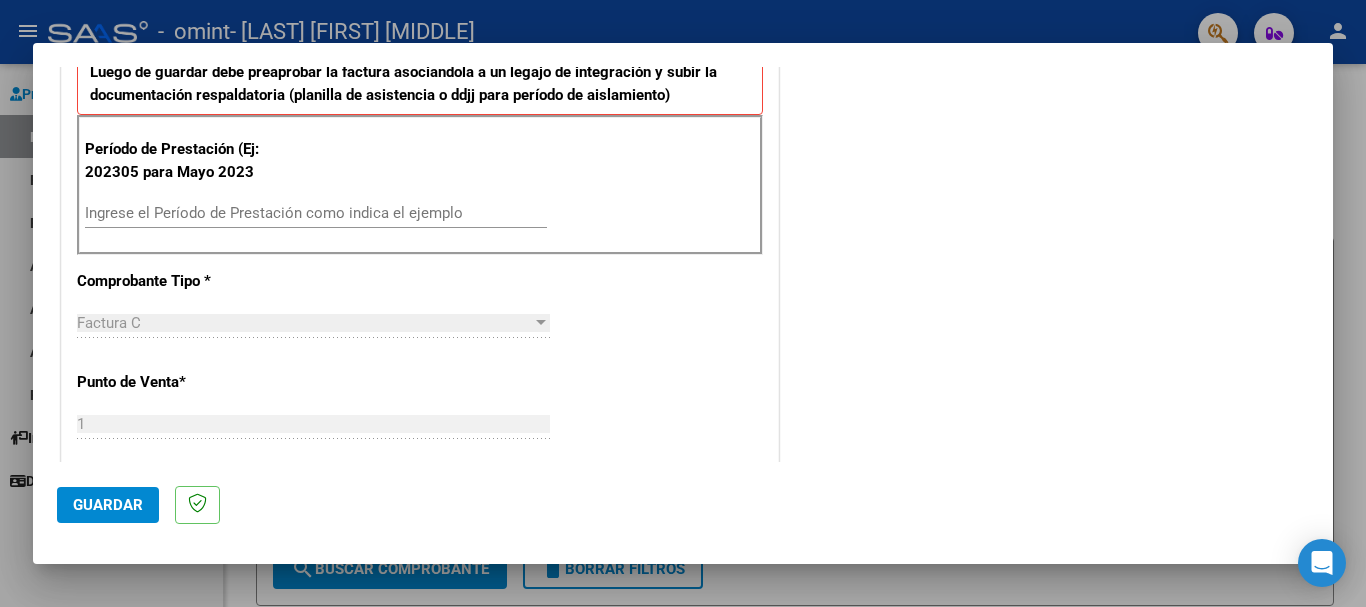 click on "Ingrese el Período de Prestación como indica el ejemplo" at bounding box center (316, 213) 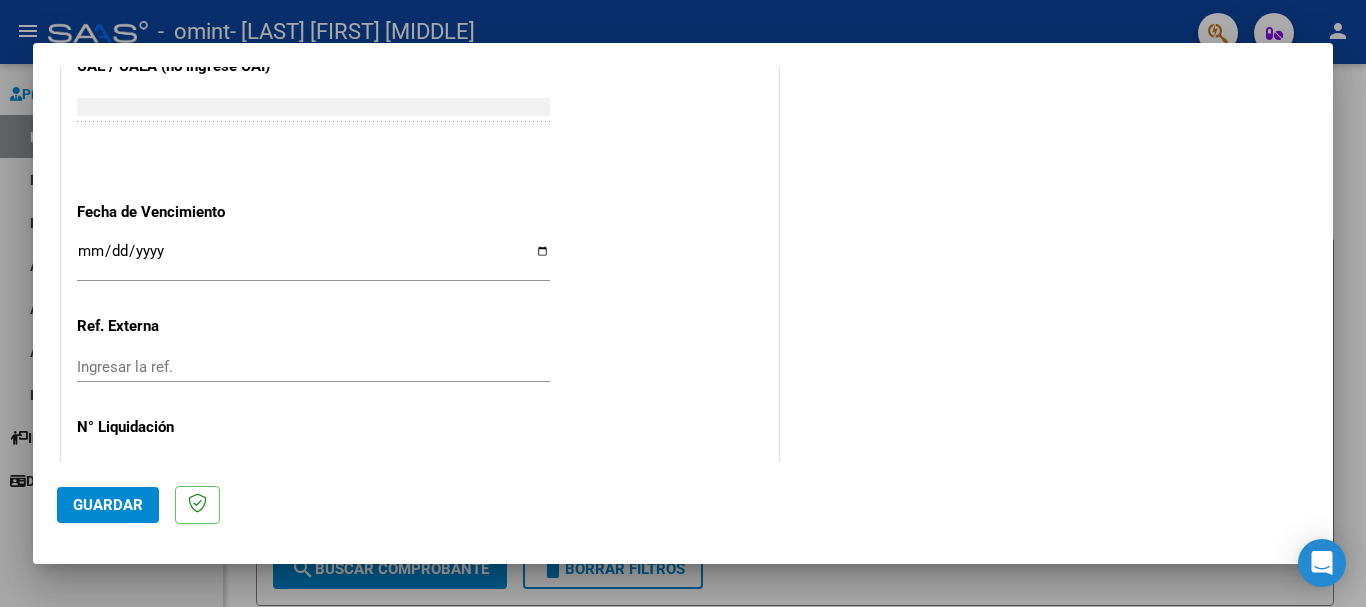 scroll, scrollTop: 1327, scrollLeft: 0, axis: vertical 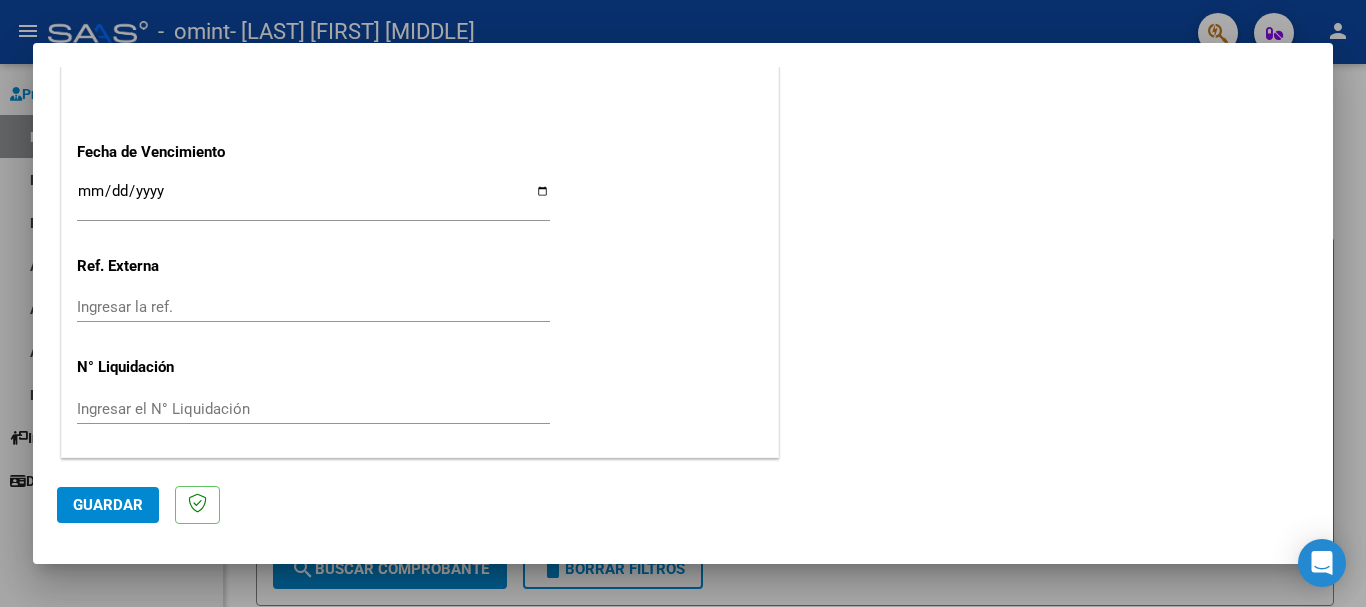 type on "202507" 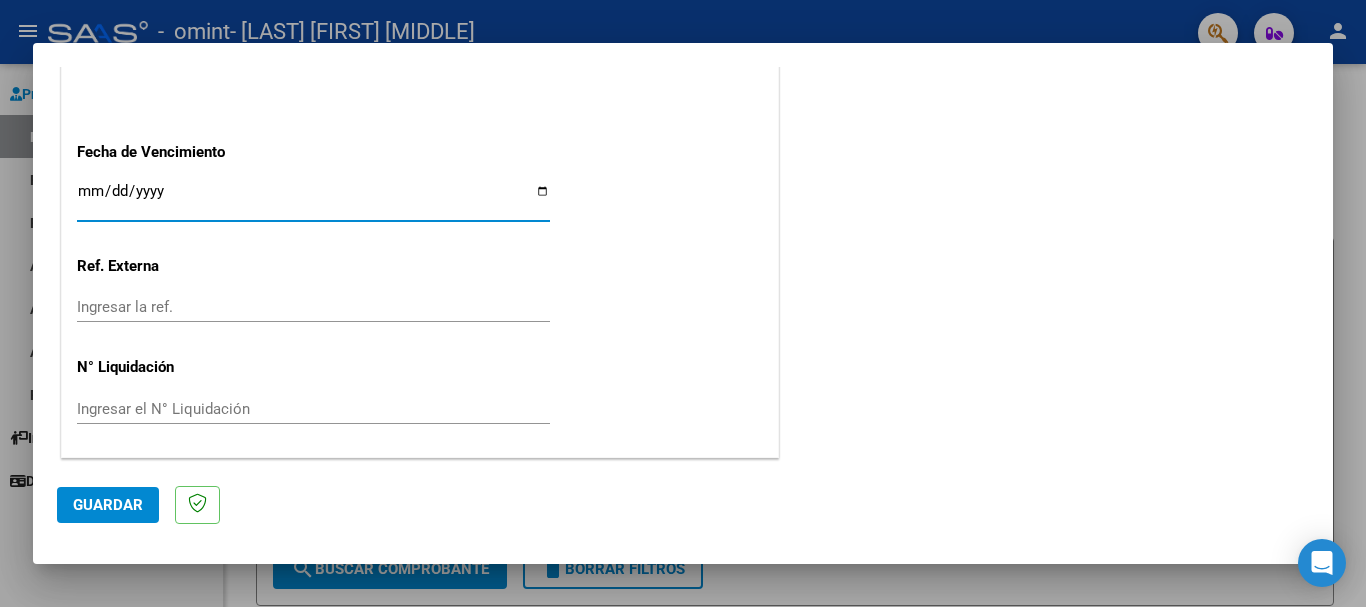 click on "Ingresar la fecha" at bounding box center (313, 199) 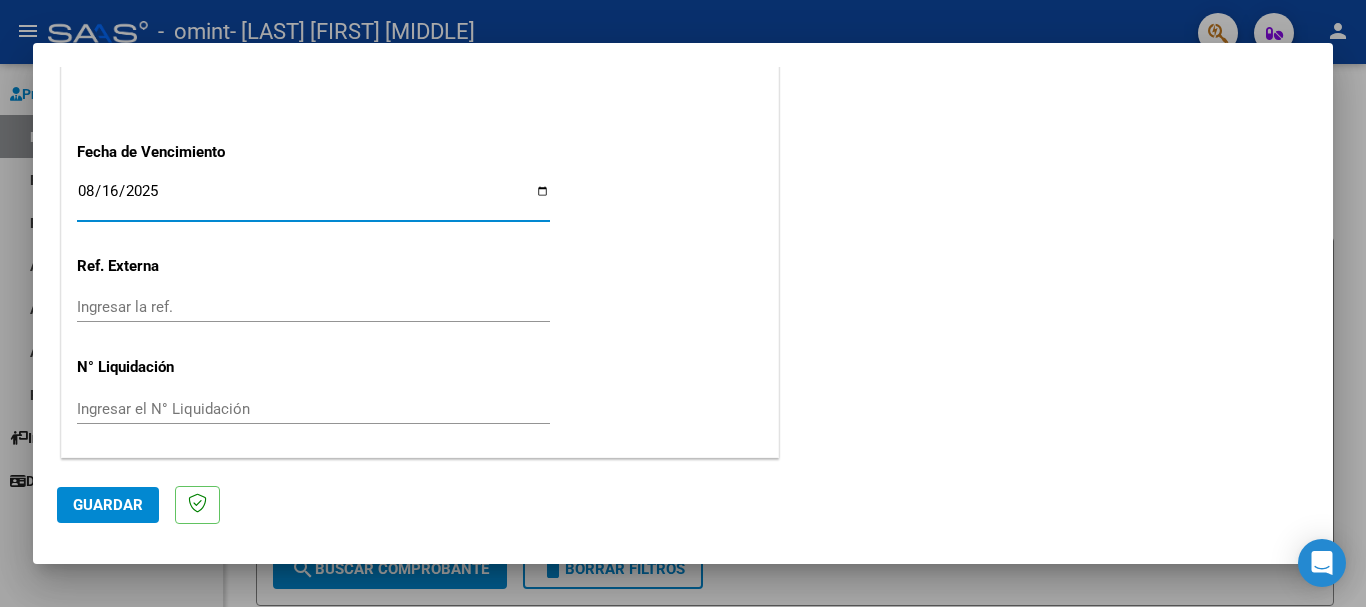 type on "2025-08-16" 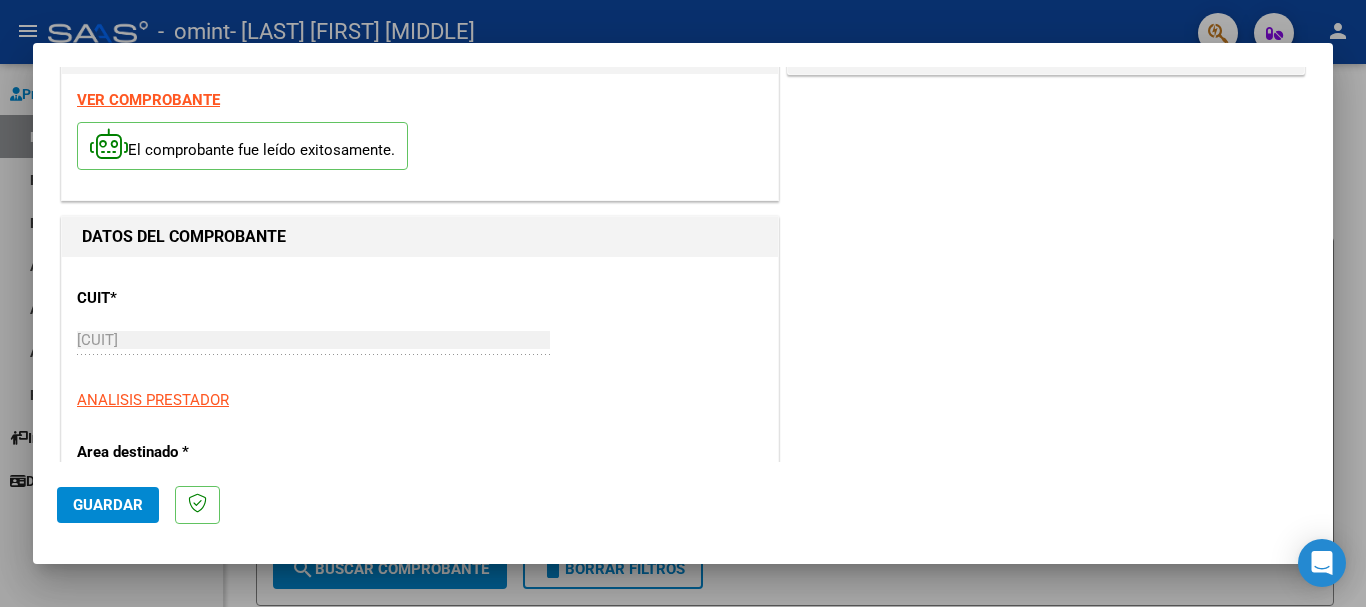 scroll, scrollTop: 0, scrollLeft: 0, axis: both 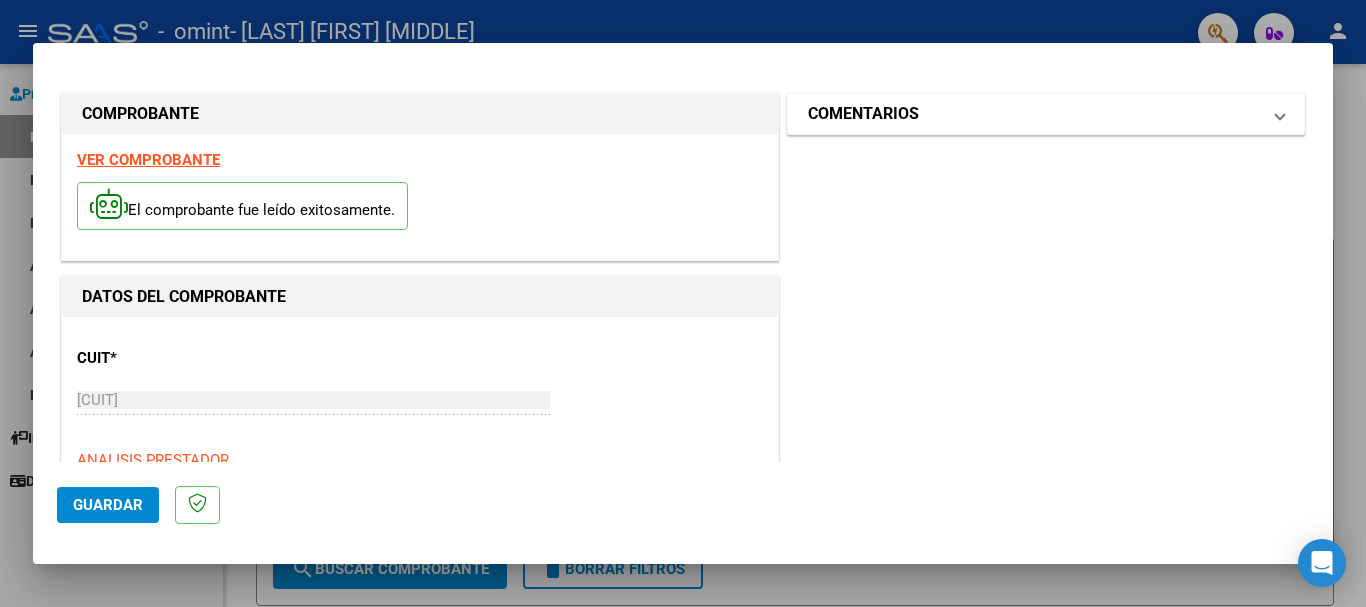 drag, startPoint x: 933, startPoint y: 137, endPoint x: 935, endPoint y: 124, distance: 13.152946 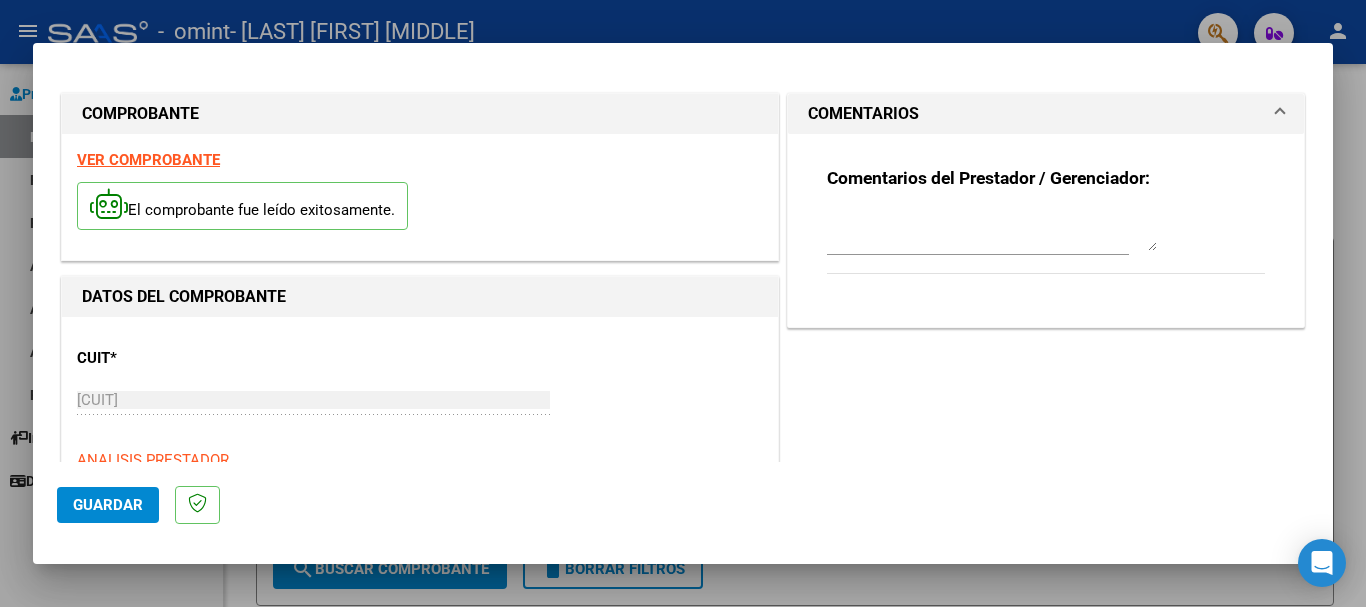 click at bounding box center [992, 231] 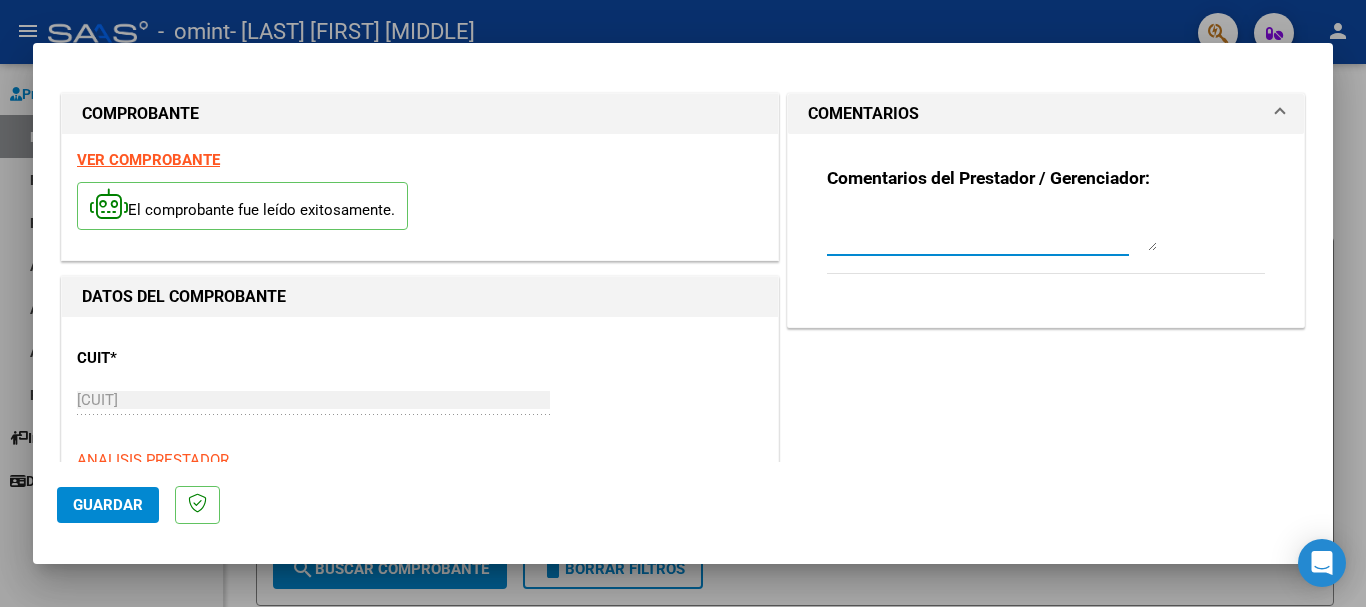 click on "COMENTARIOS Comentarios del Prestador / Gerenciador:" at bounding box center (1046, 939) 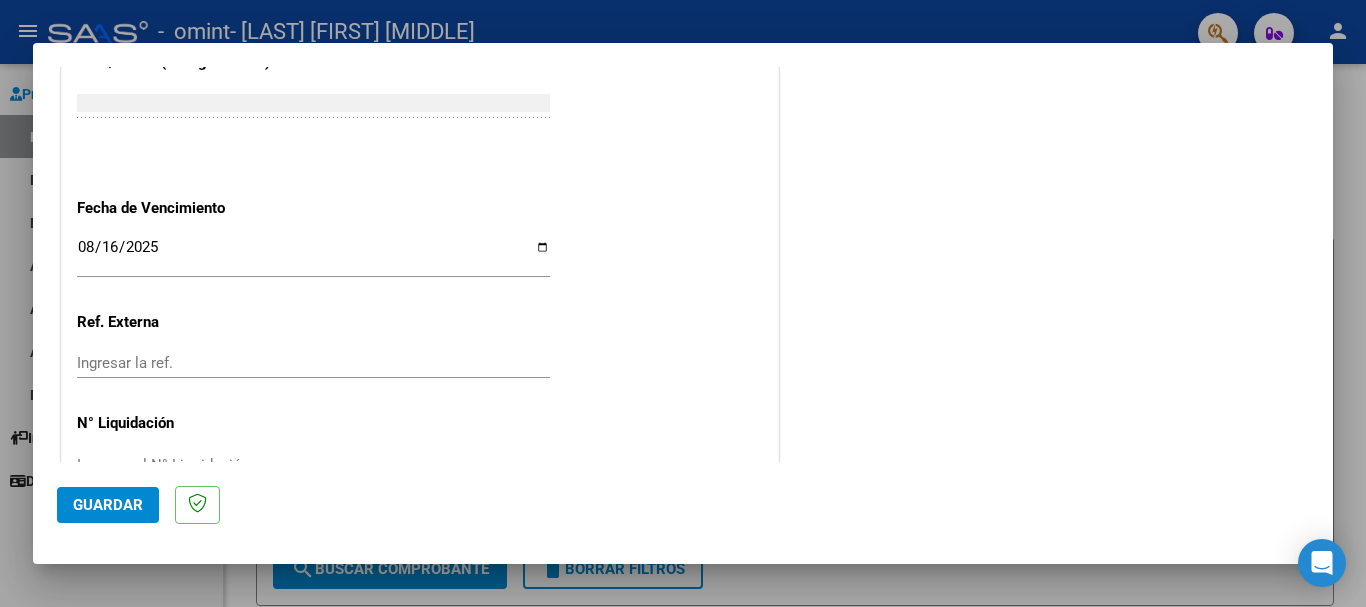 scroll, scrollTop: 1327, scrollLeft: 0, axis: vertical 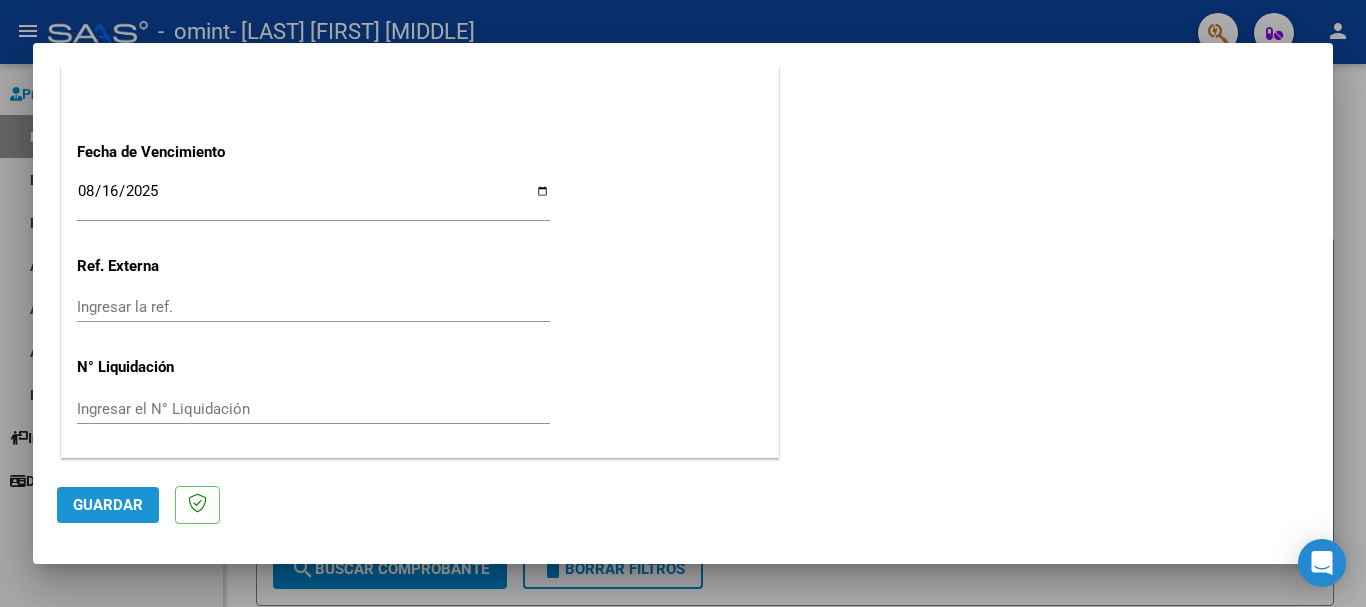 click on "Guardar" 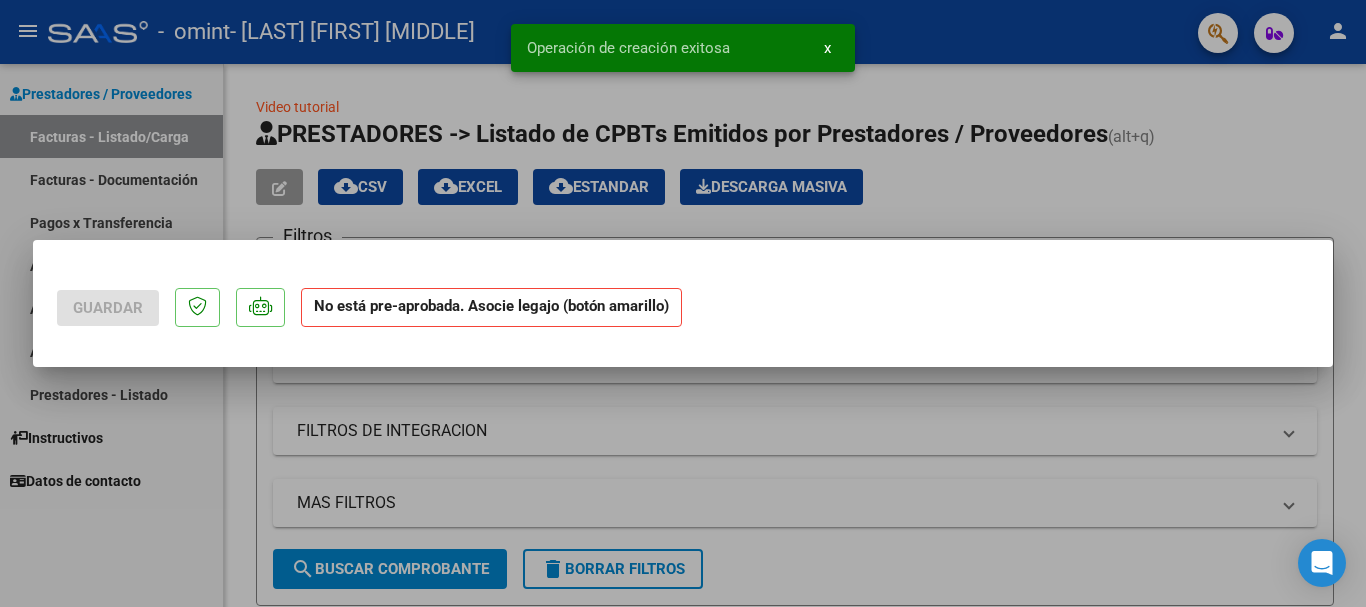 scroll, scrollTop: 0, scrollLeft: 0, axis: both 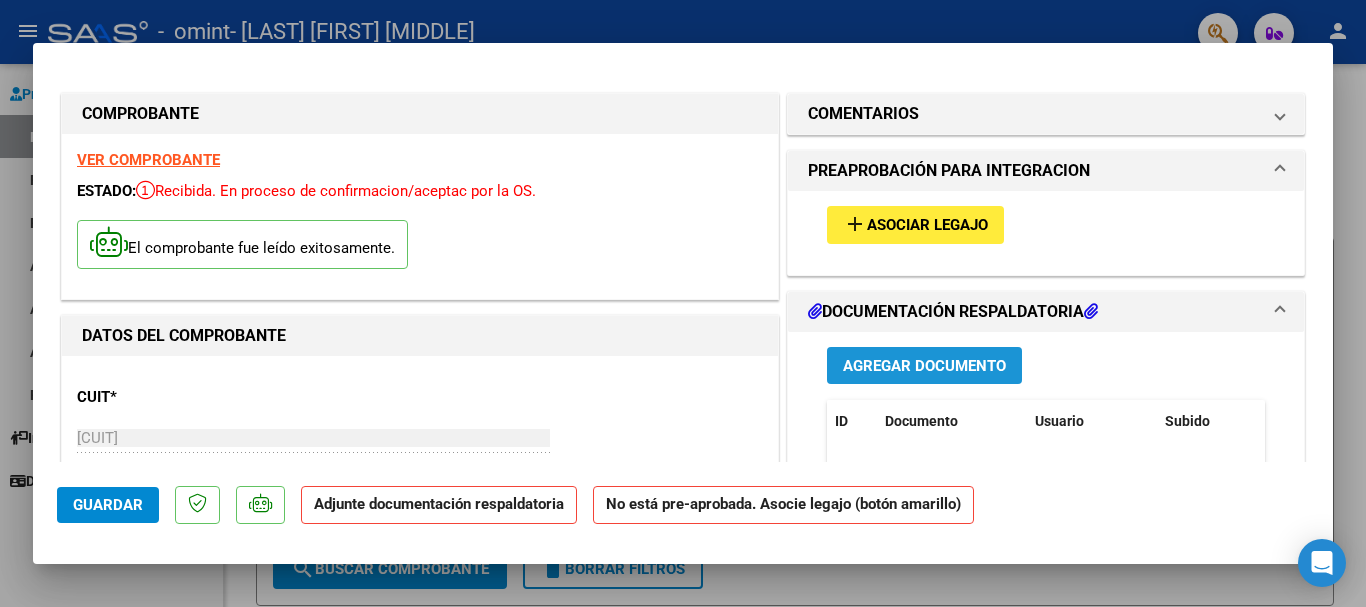 click on "Agregar Documento" at bounding box center [924, 366] 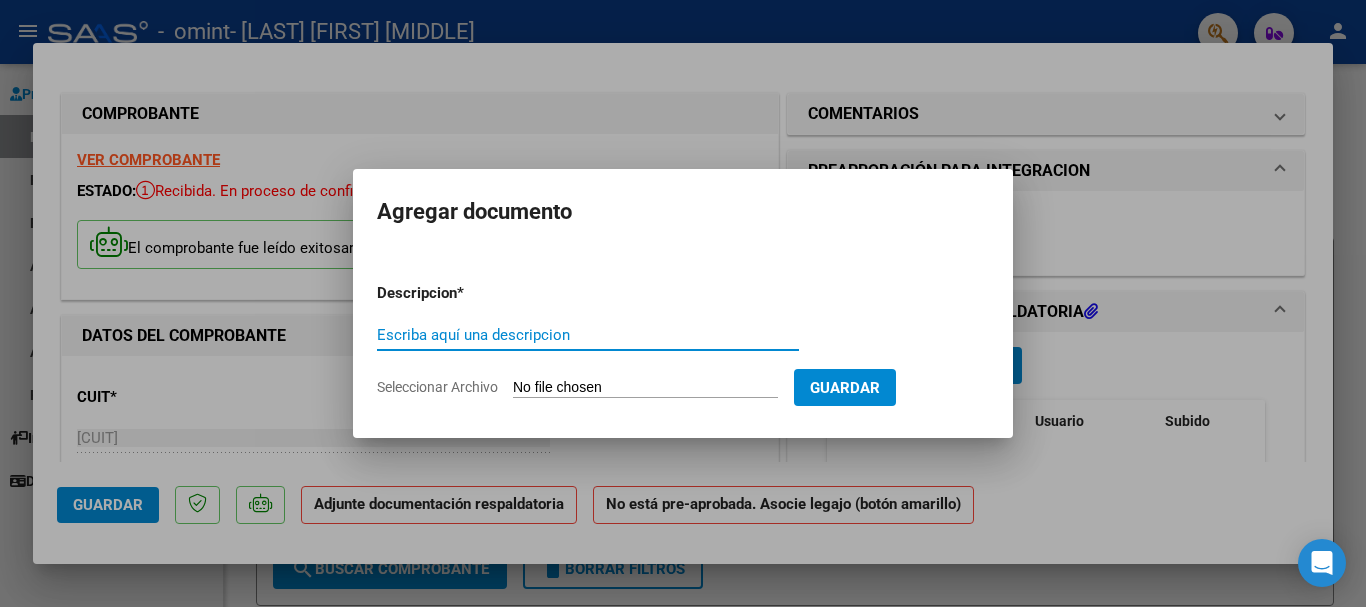 click on "Guardar" at bounding box center [845, 387] 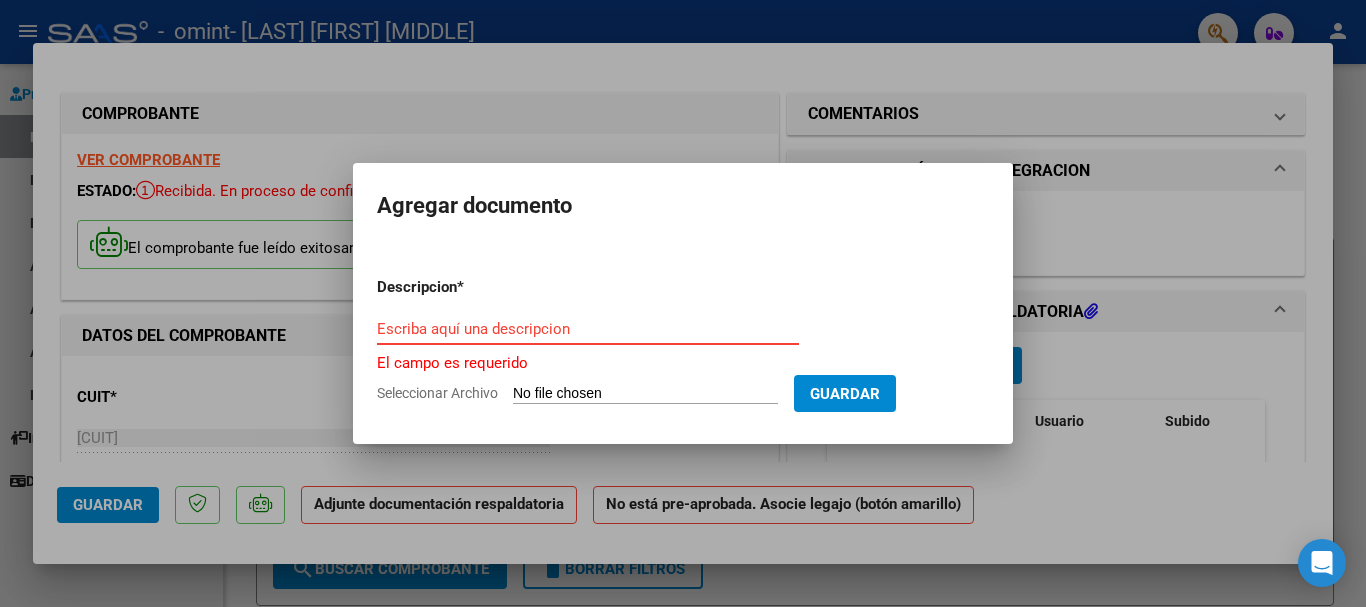 click on "Escriba aquí una descripcion" at bounding box center [588, 329] 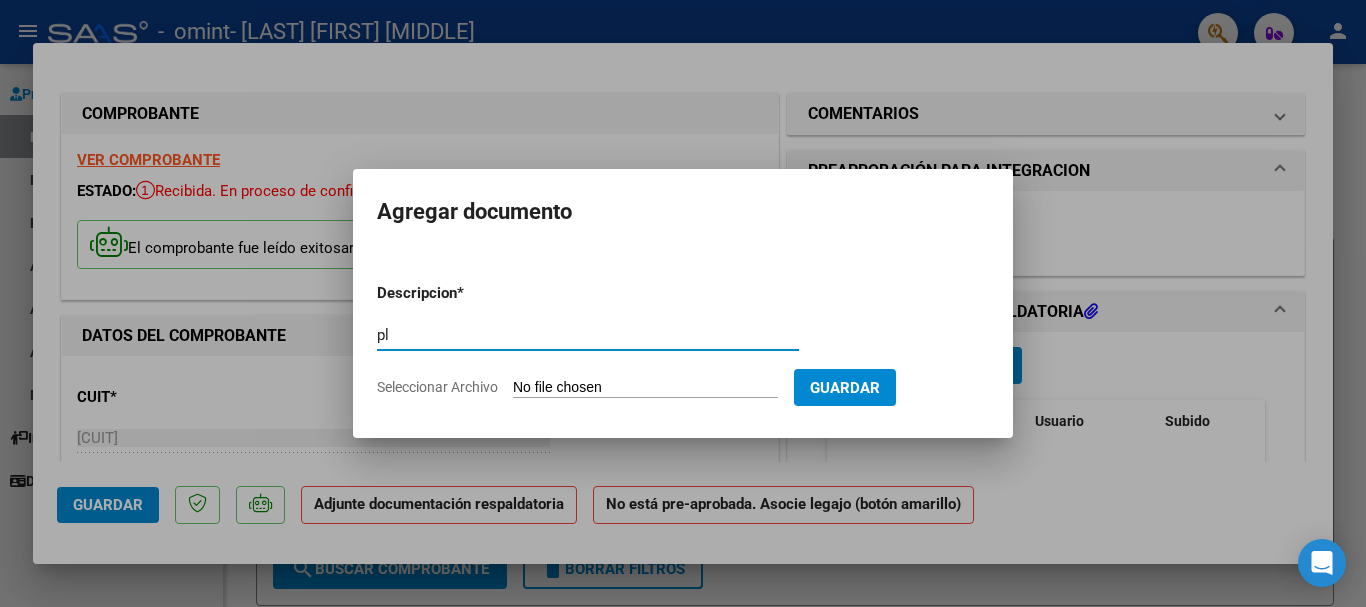 type on "p" 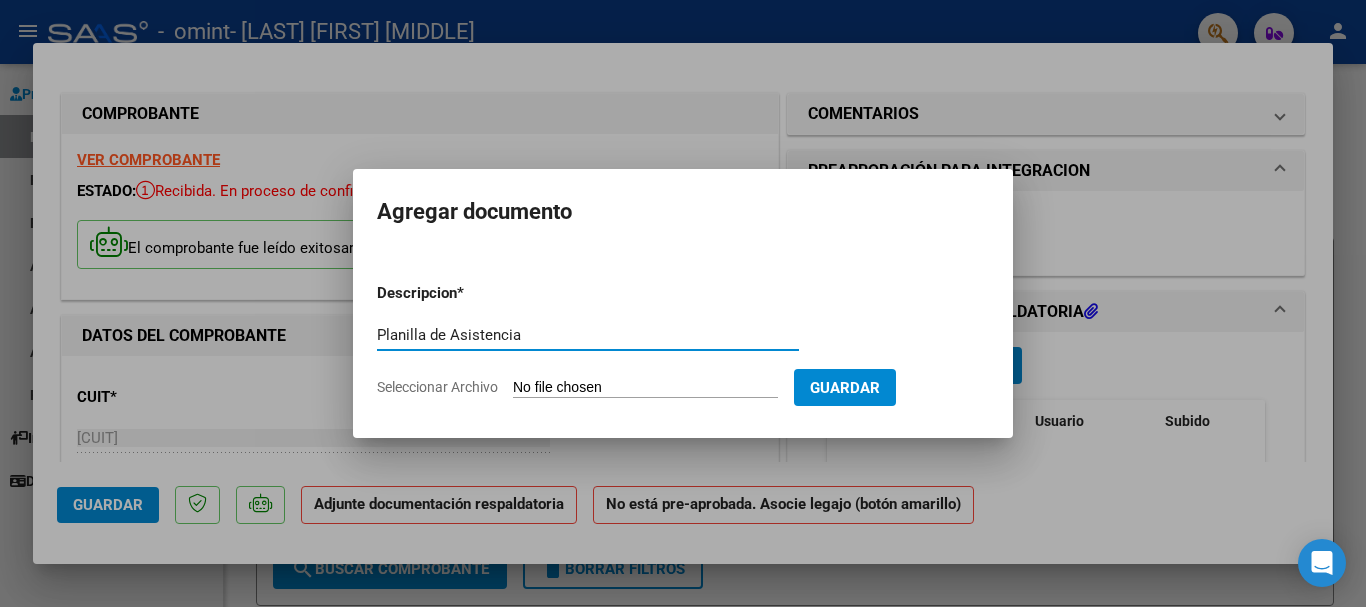 type on "Planilla de Asistencia" 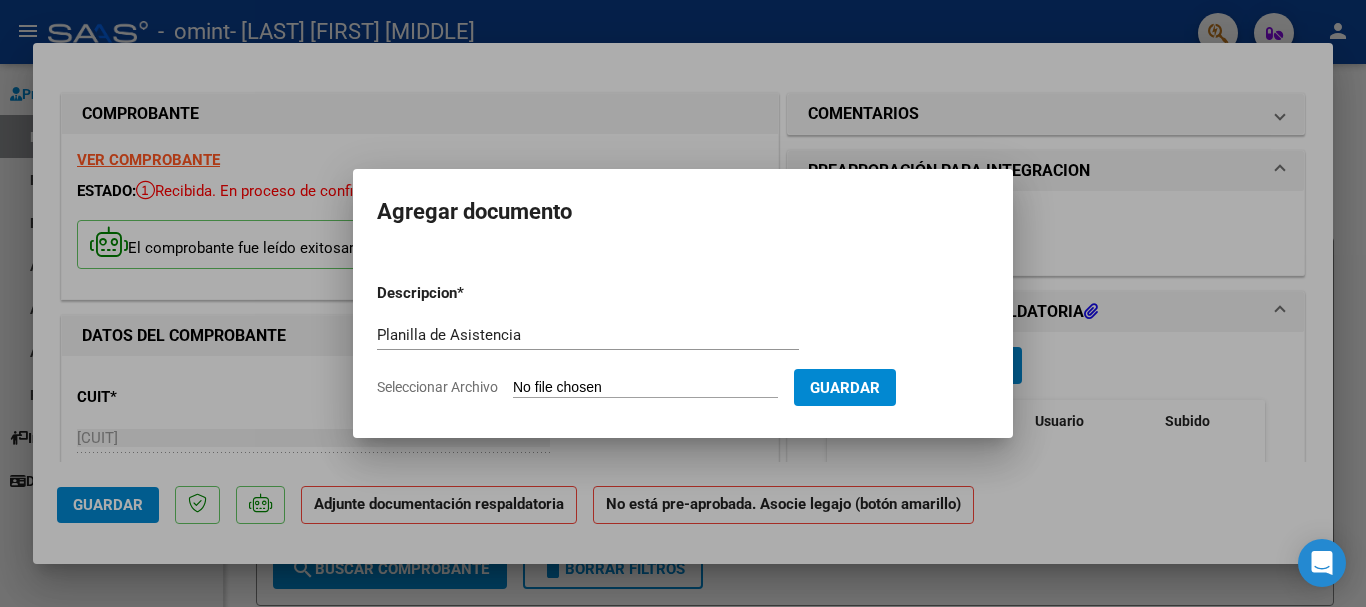 click on "Seleccionar Archivo" at bounding box center [645, 388] 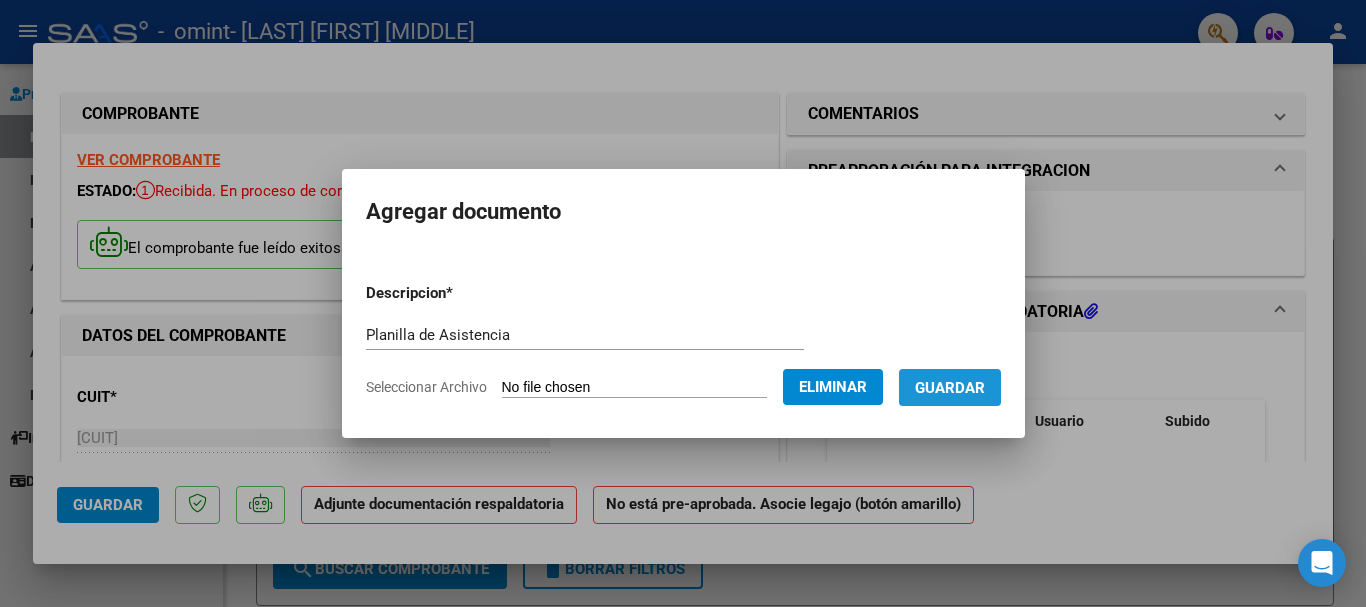 drag, startPoint x: 999, startPoint y: 392, endPoint x: 1032, endPoint y: 429, distance: 49.57822 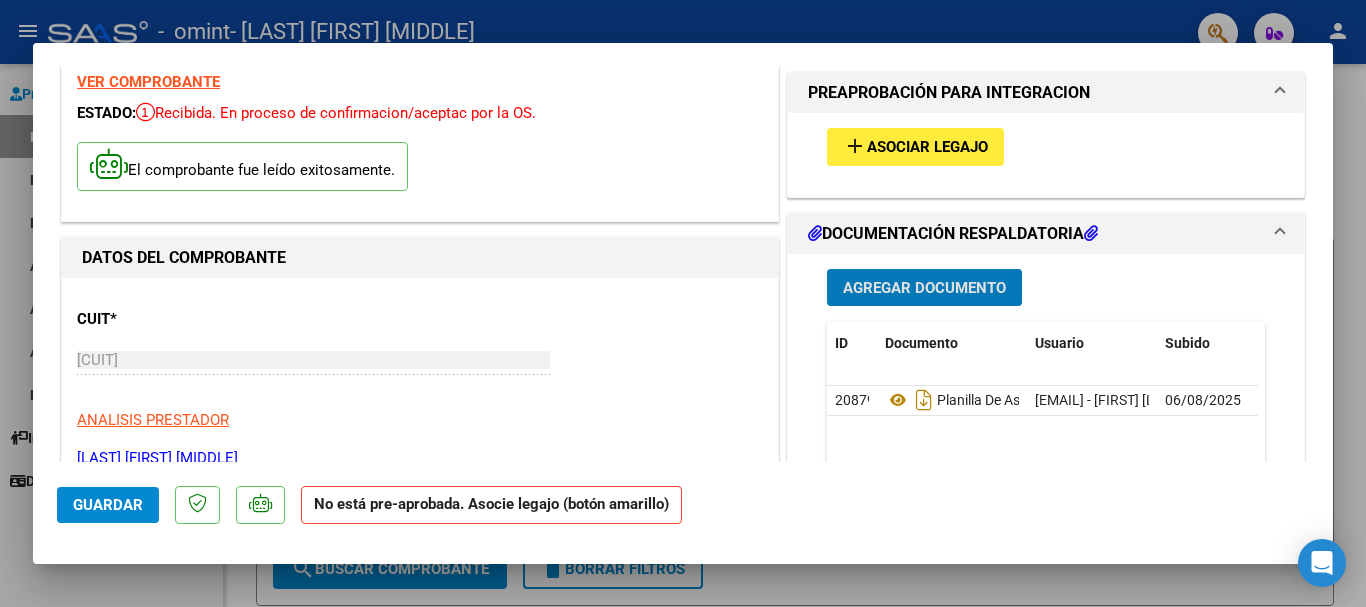 scroll, scrollTop: 75, scrollLeft: 0, axis: vertical 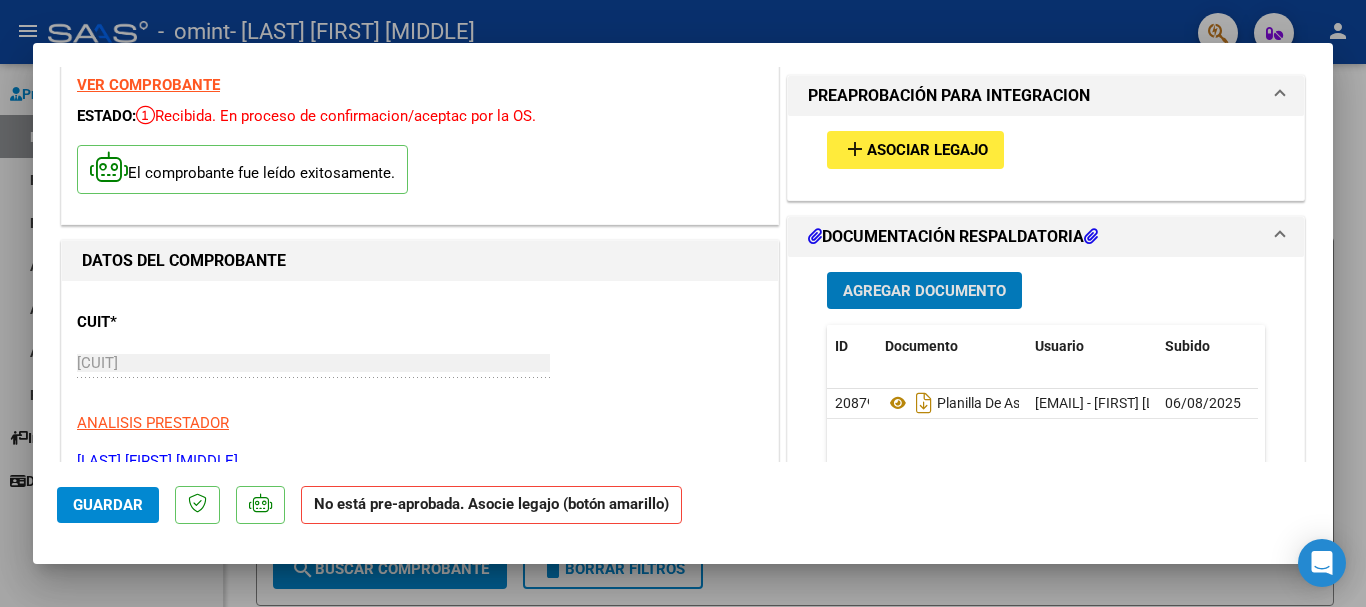 click on "Asociar Legajo" at bounding box center (927, 151) 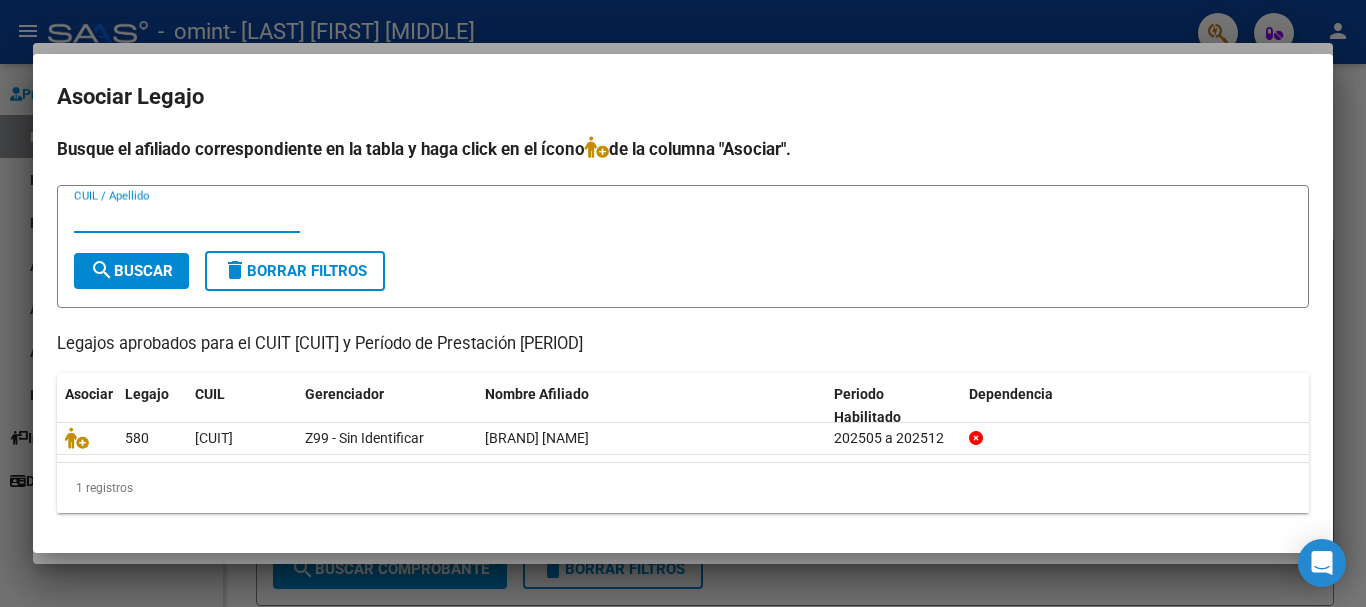 click on "CUIL / Apellido" at bounding box center [187, 217] 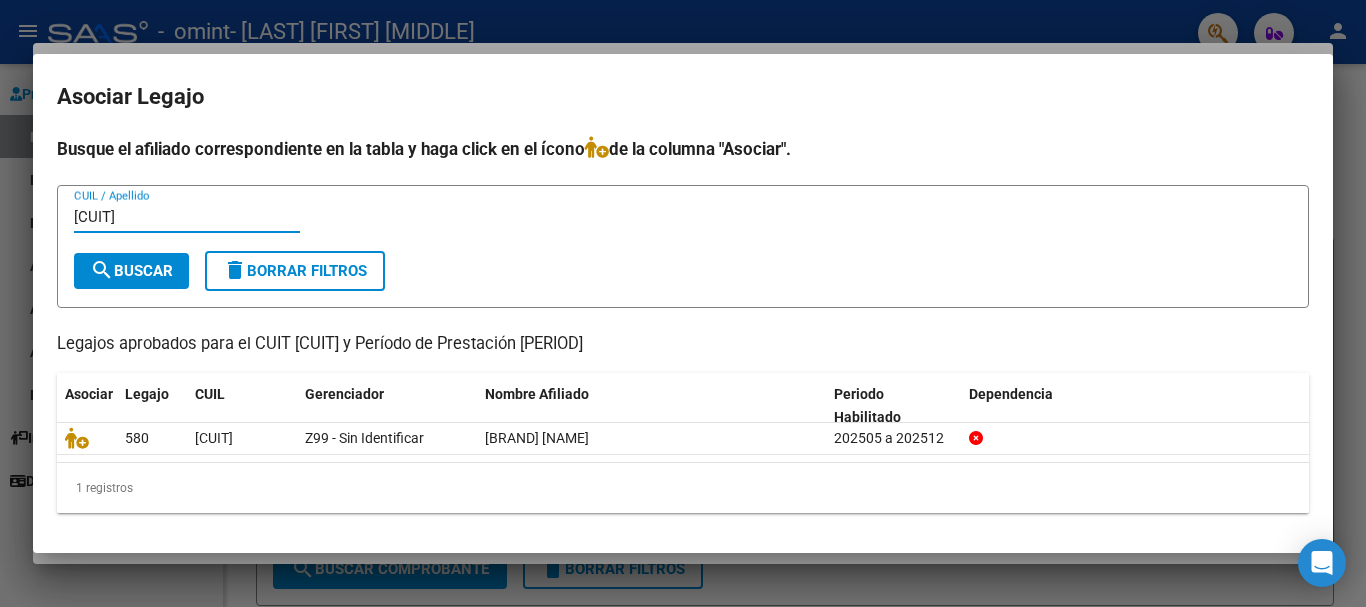 type on "[CUIT]" 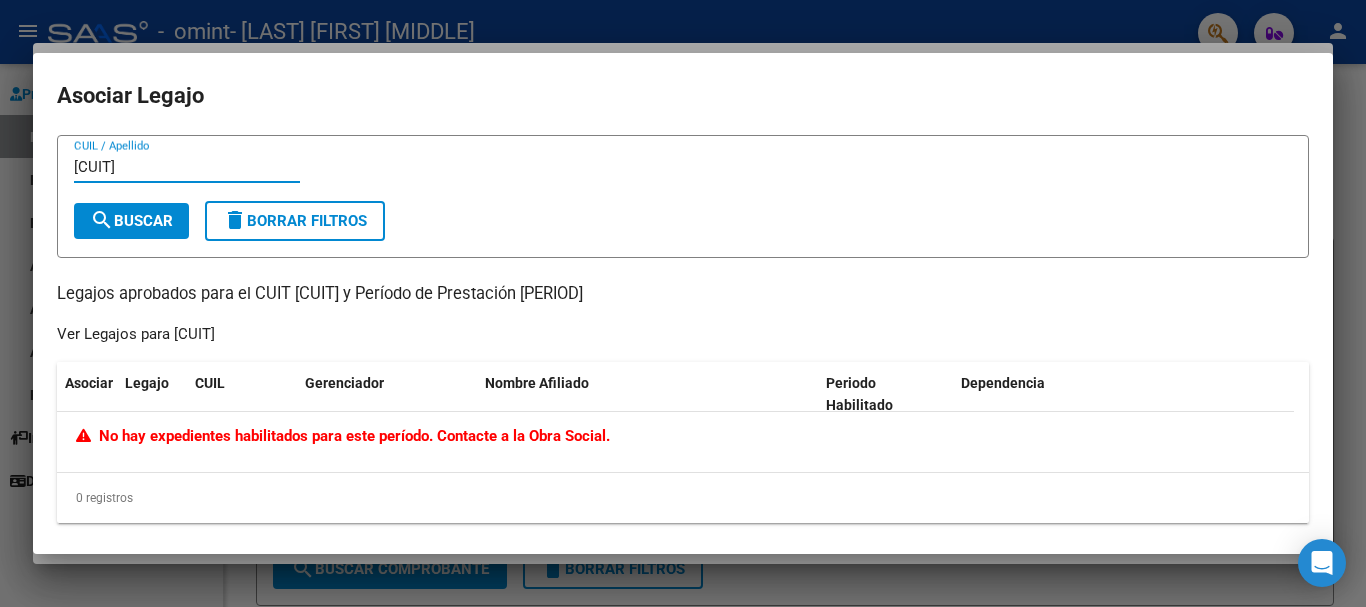 drag, startPoint x: 188, startPoint y: 161, endPoint x: 55, endPoint y: 168, distance: 133.18408 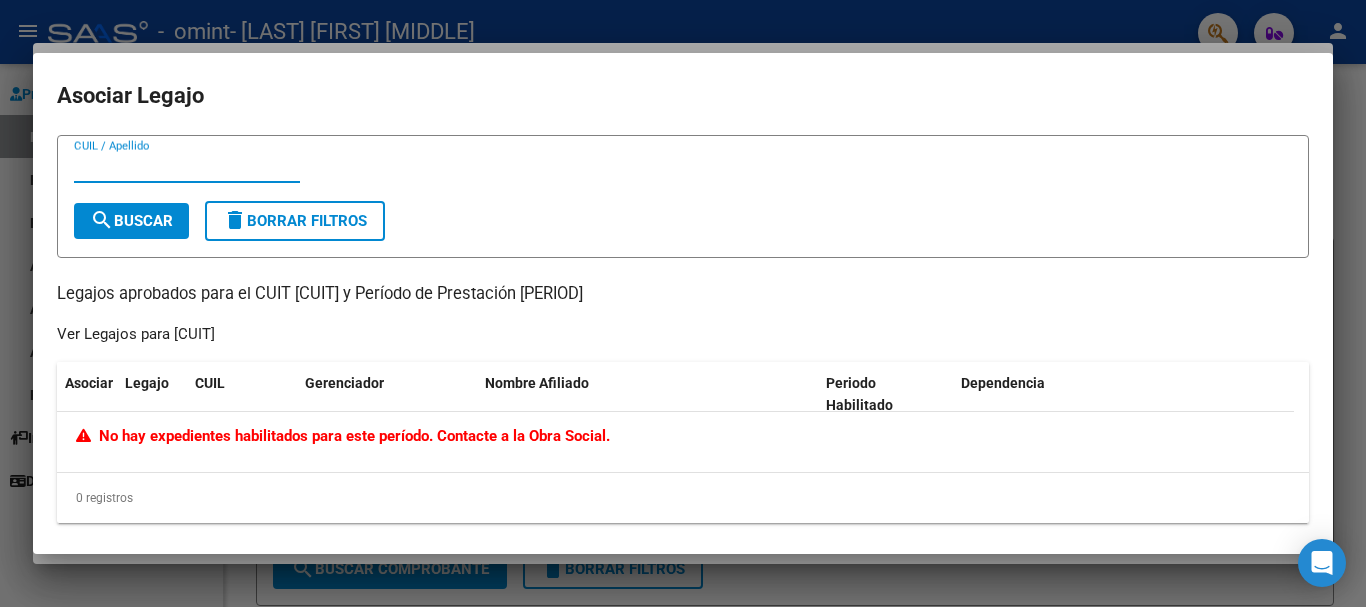 click at bounding box center (683, 303) 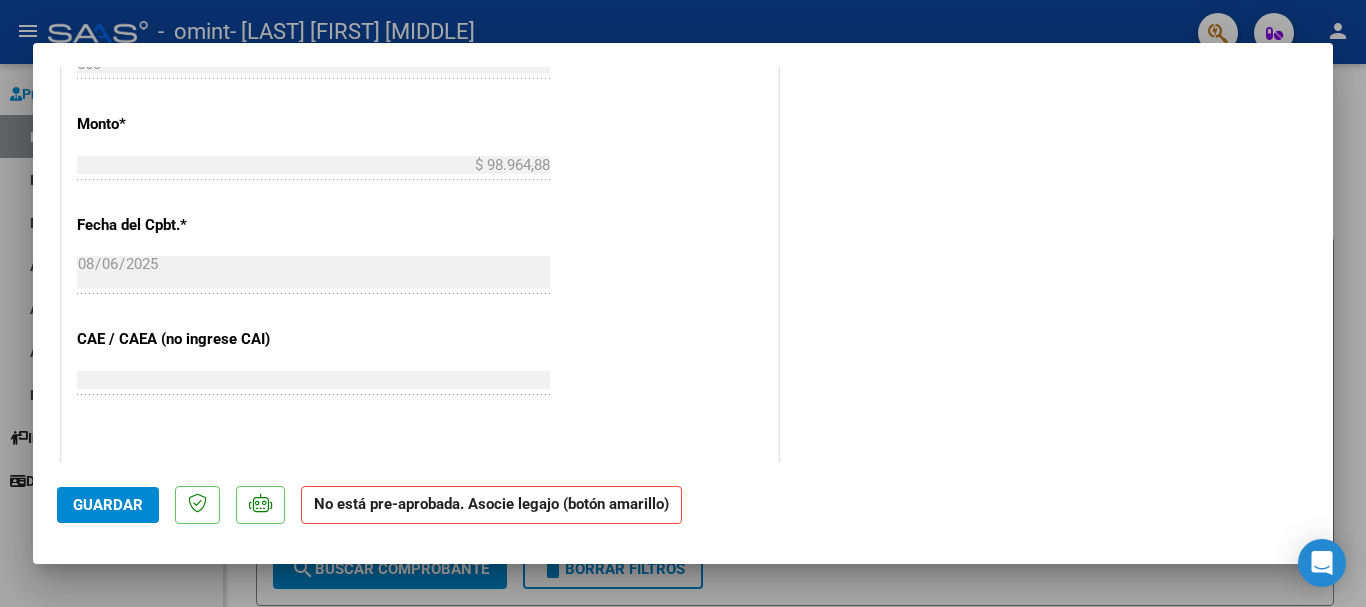 scroll, scrollTop: 1342, scrollLeft: 0, axis: vertical 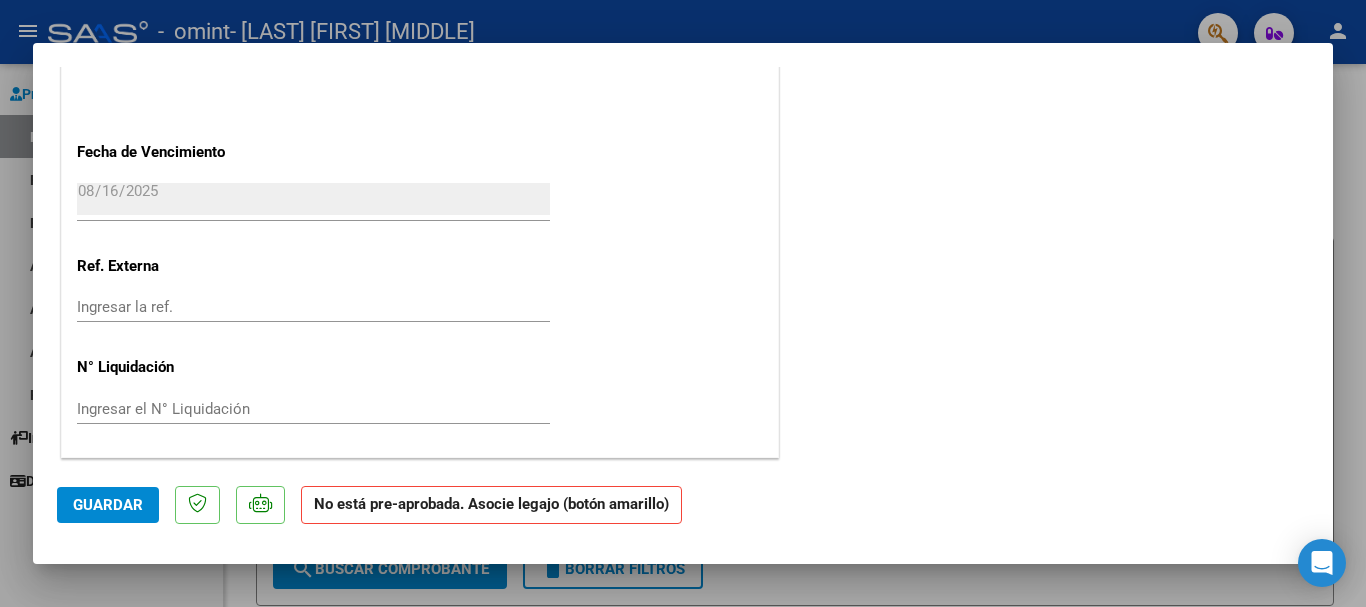 click on "Guardar" 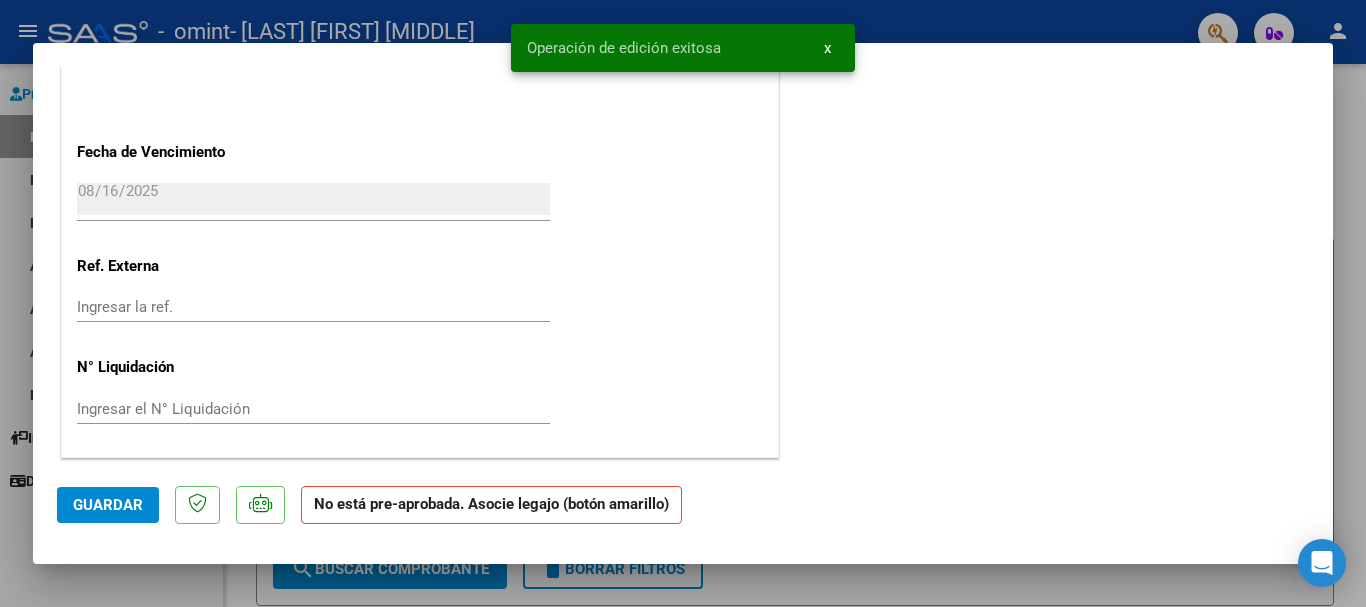 scroll, scrollTop: 1342, scrollLeft: 0, axis: vertical 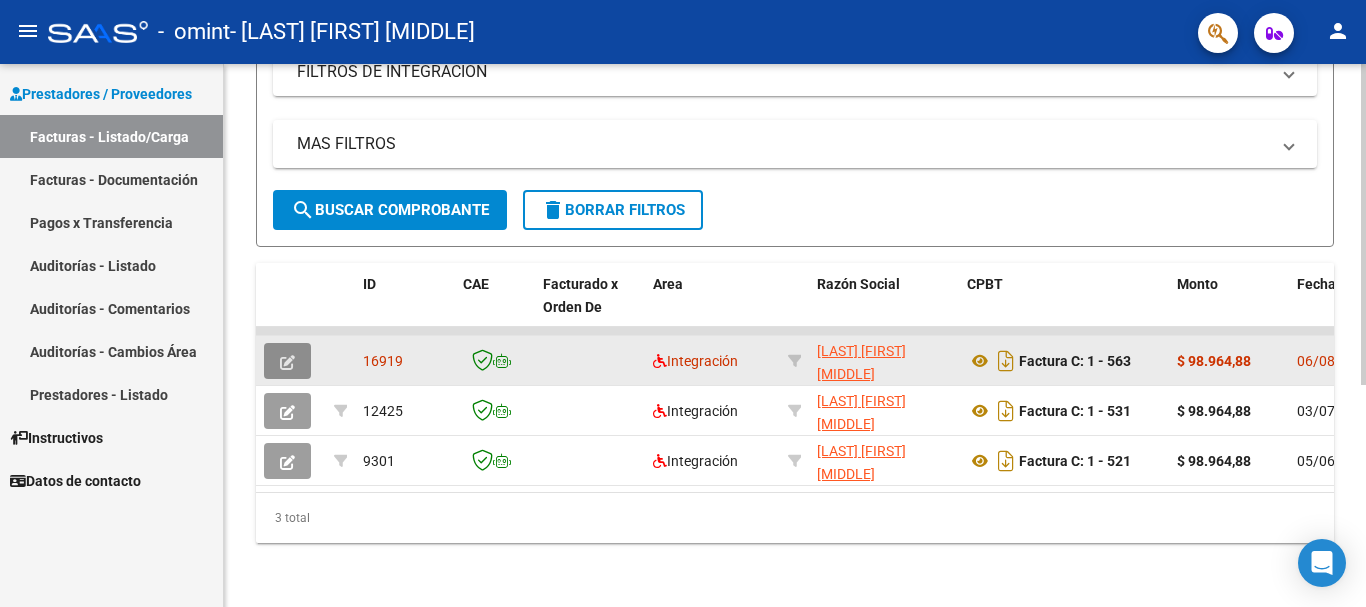 click 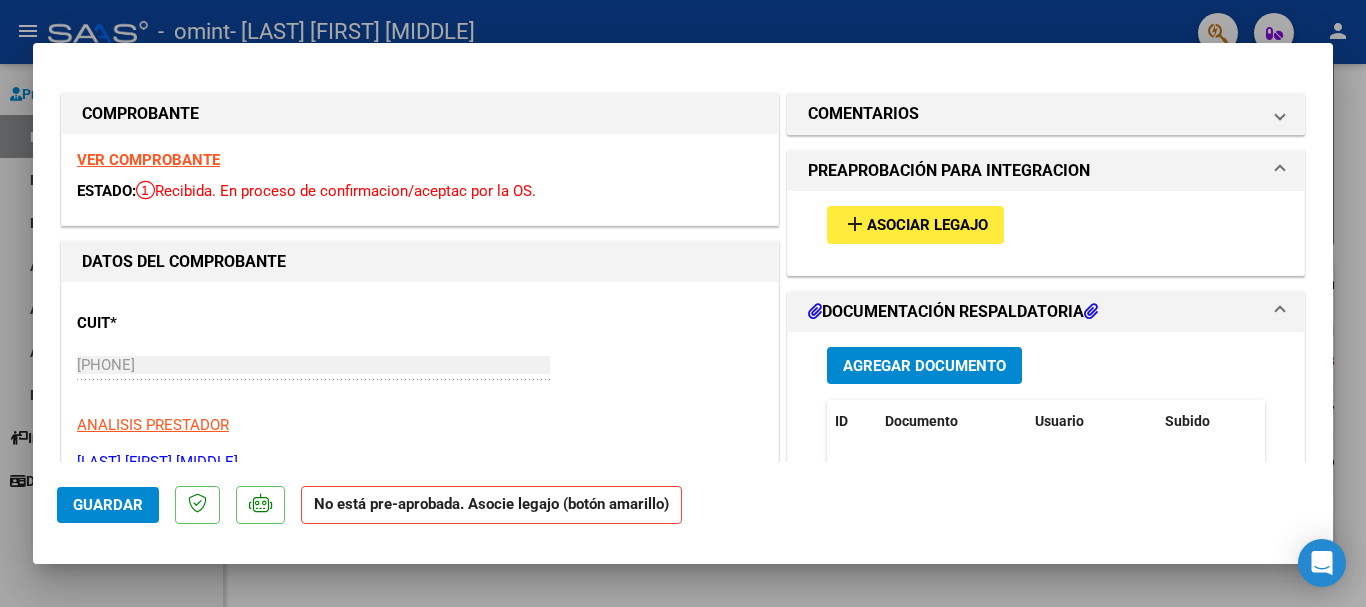 click on "PREAPROBACIÓN PARA INTEGRACION" at bounding box center (1034, 171) 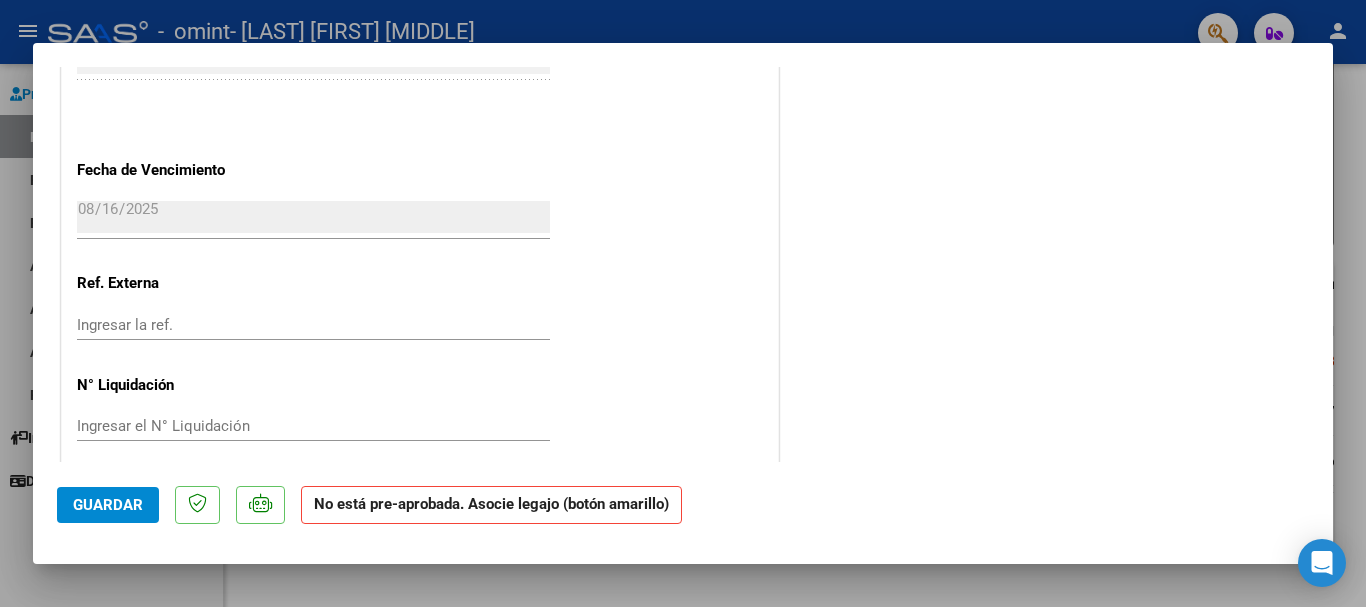 scroll, scrollTop: 1269, scrollLeft: 0, axis: vertical 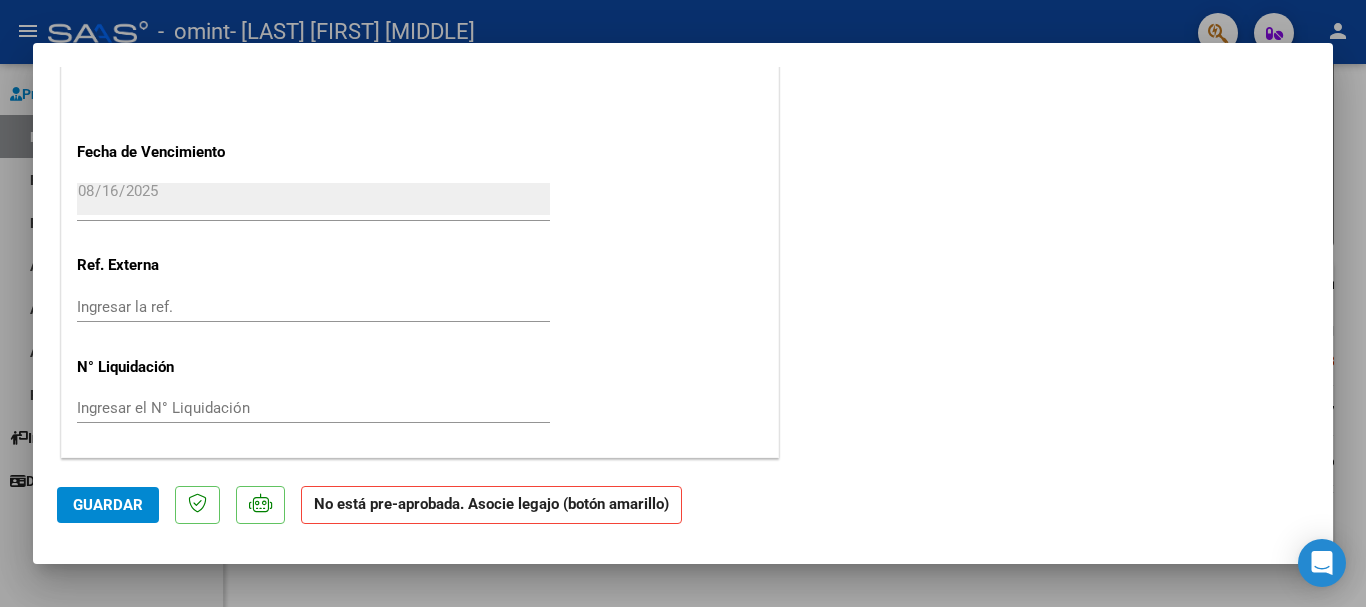 click on "Guardar" 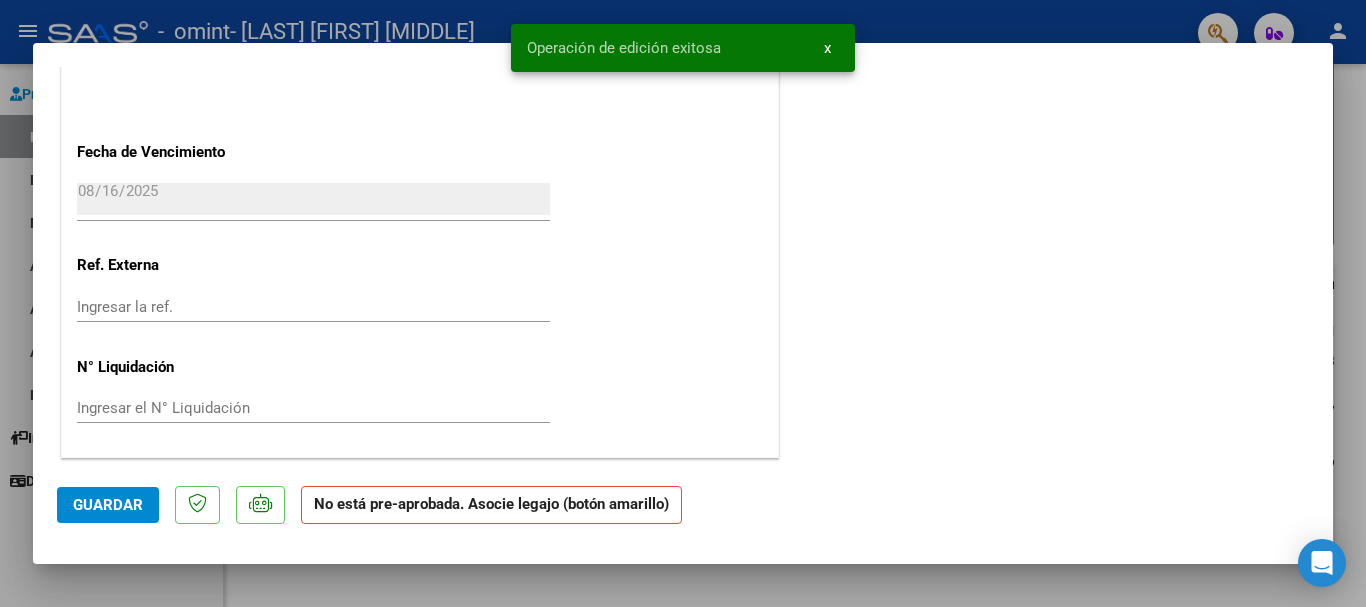 click on "x" at bounding box center (827, 48) 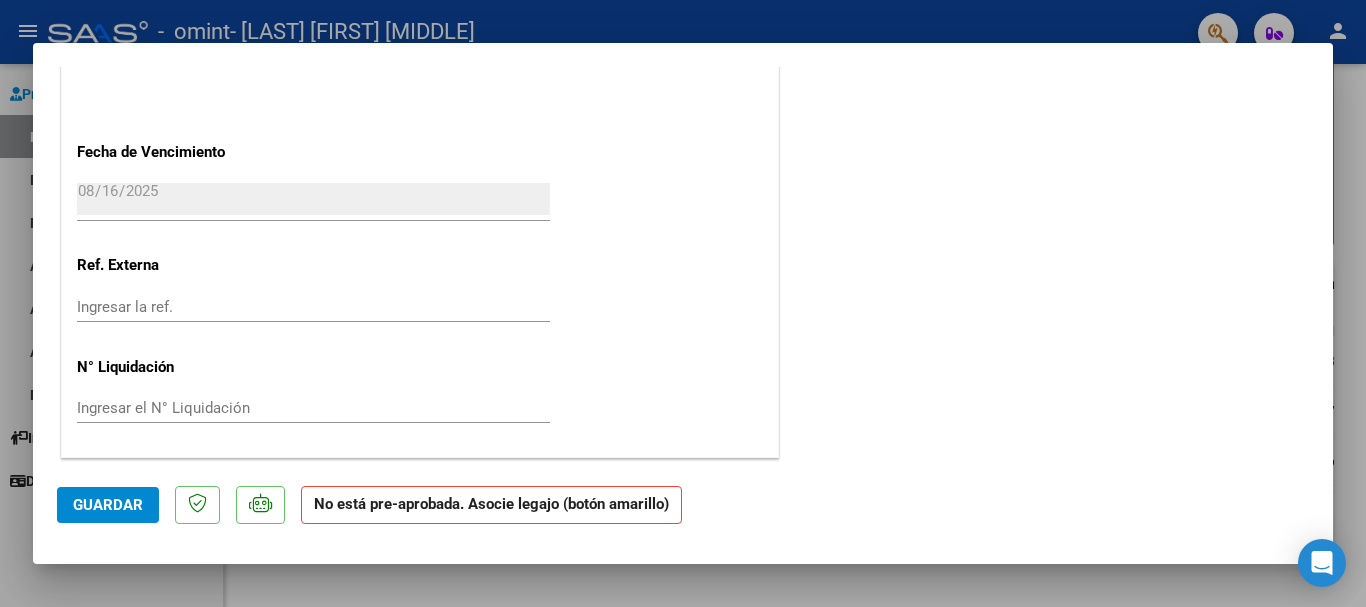 click at bounding box center [683, 303] 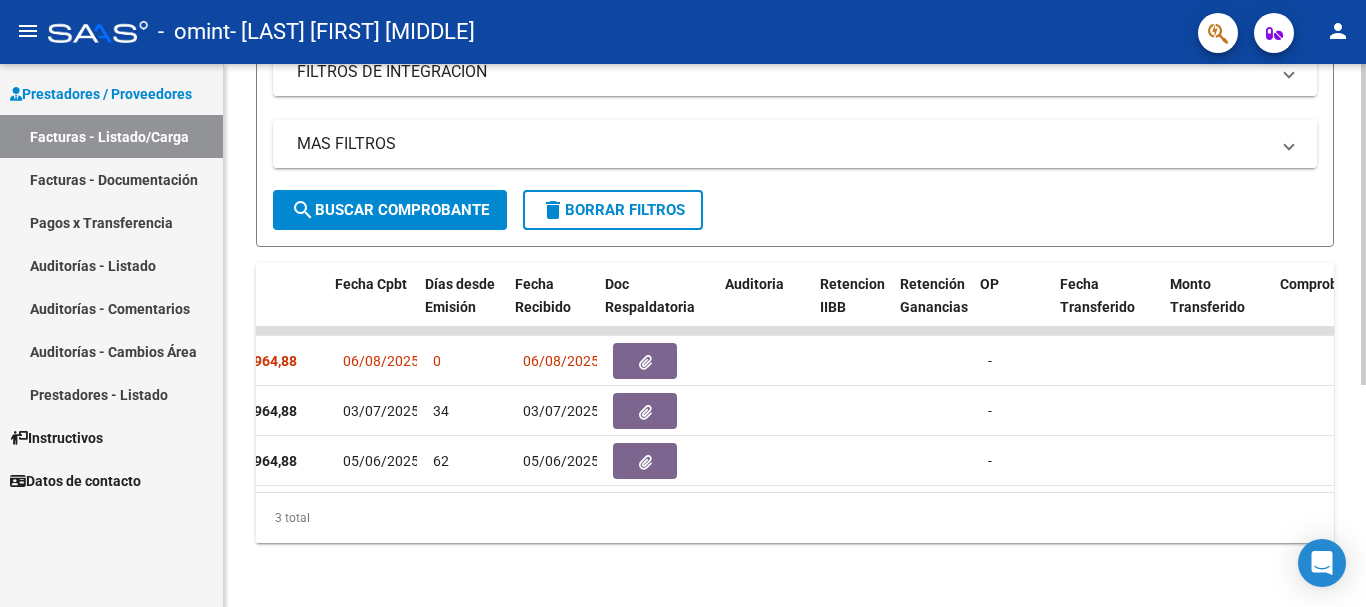 scroll, scrollTop: 0, scrollLeft: 971, axis: horizontal 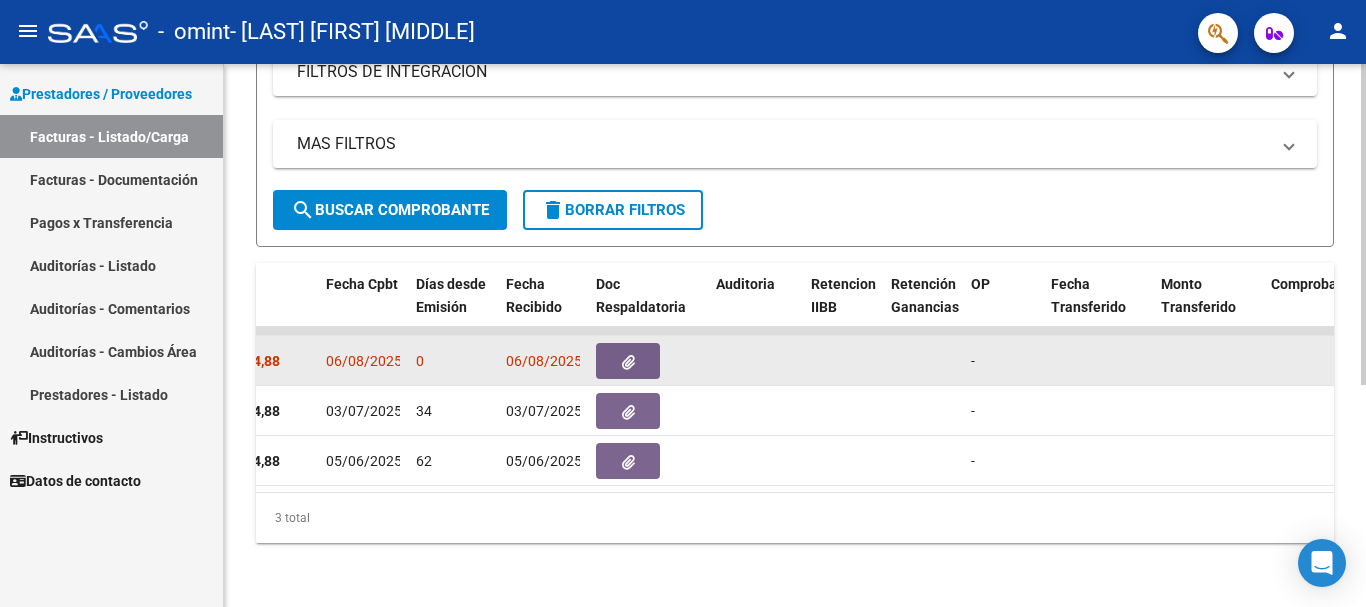 click 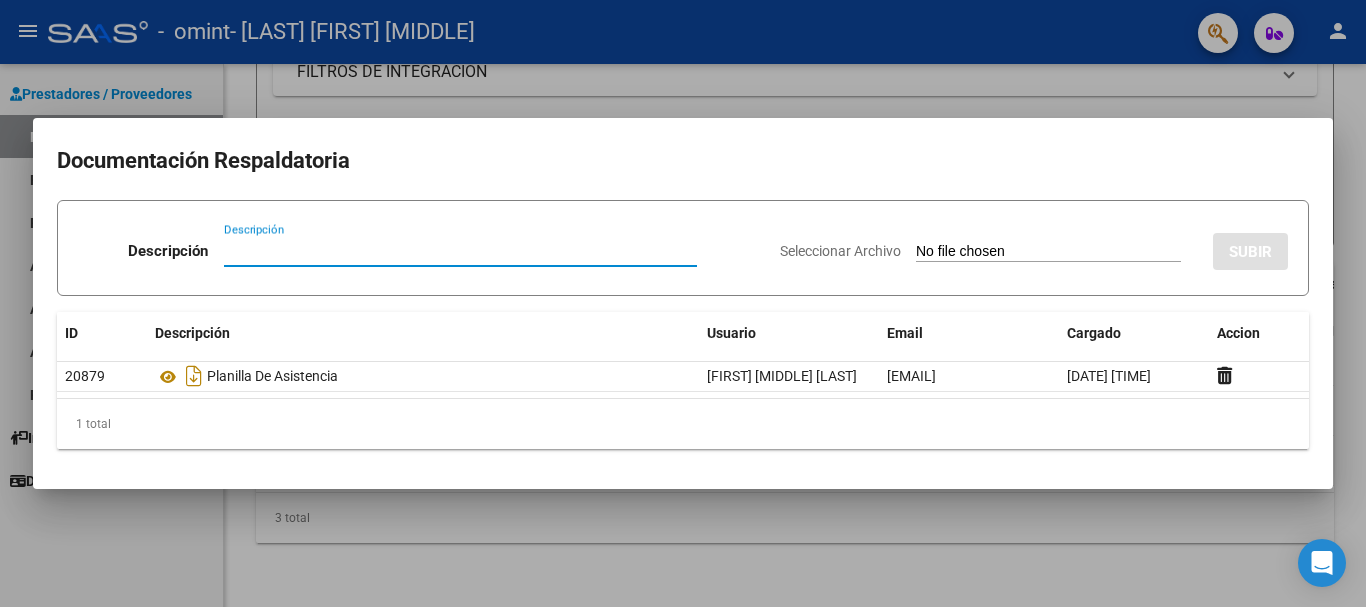 click at bounding box center [683, 303] 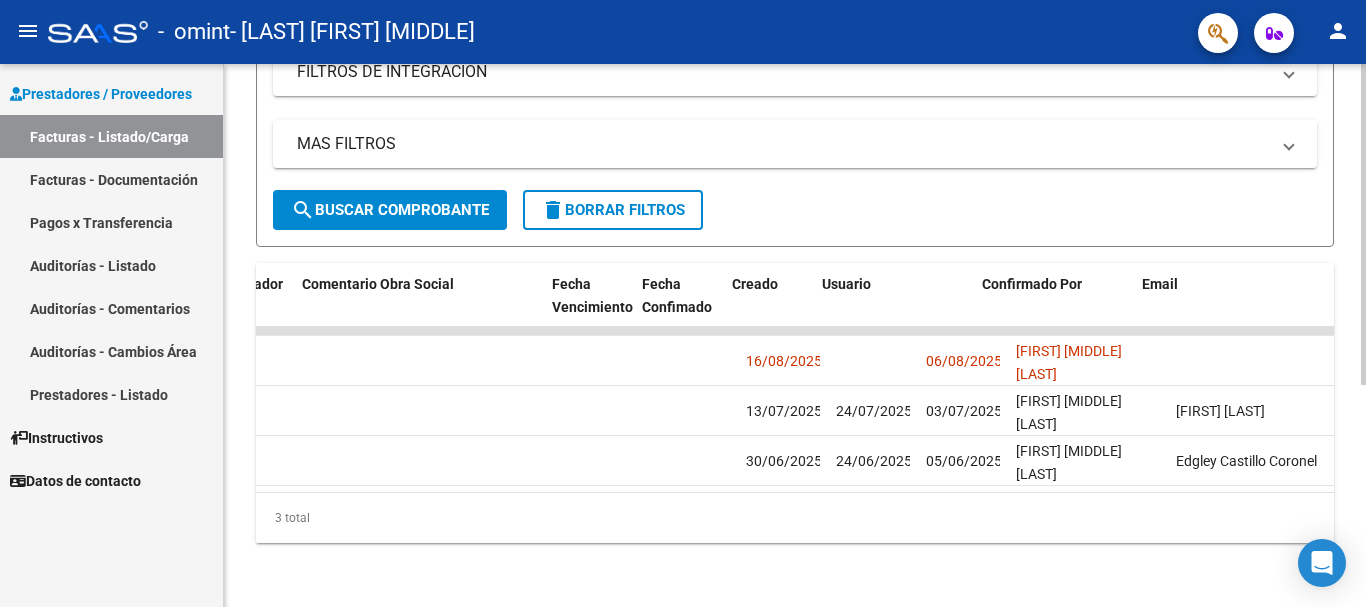 scroll, scrollTop: 0, scrollLeft: 3138, axis: horizontal 